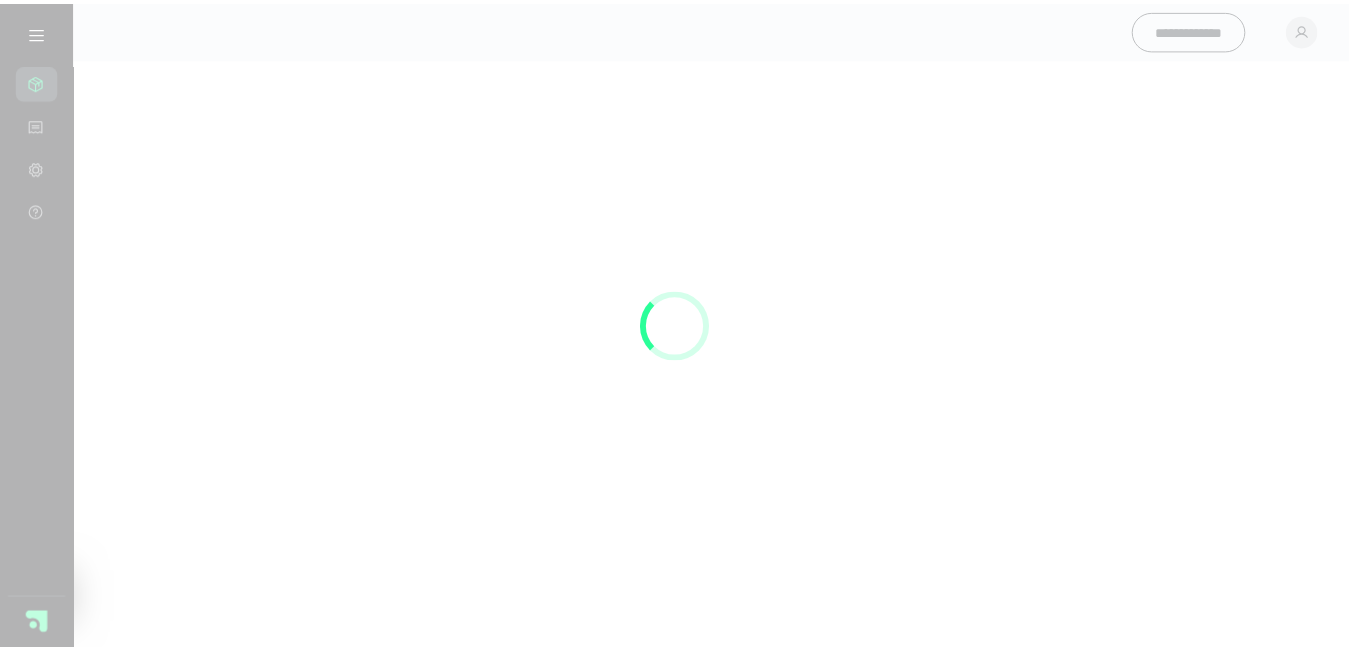 scroll, scrollTop: 0, scrollLeft: 0, axis: both 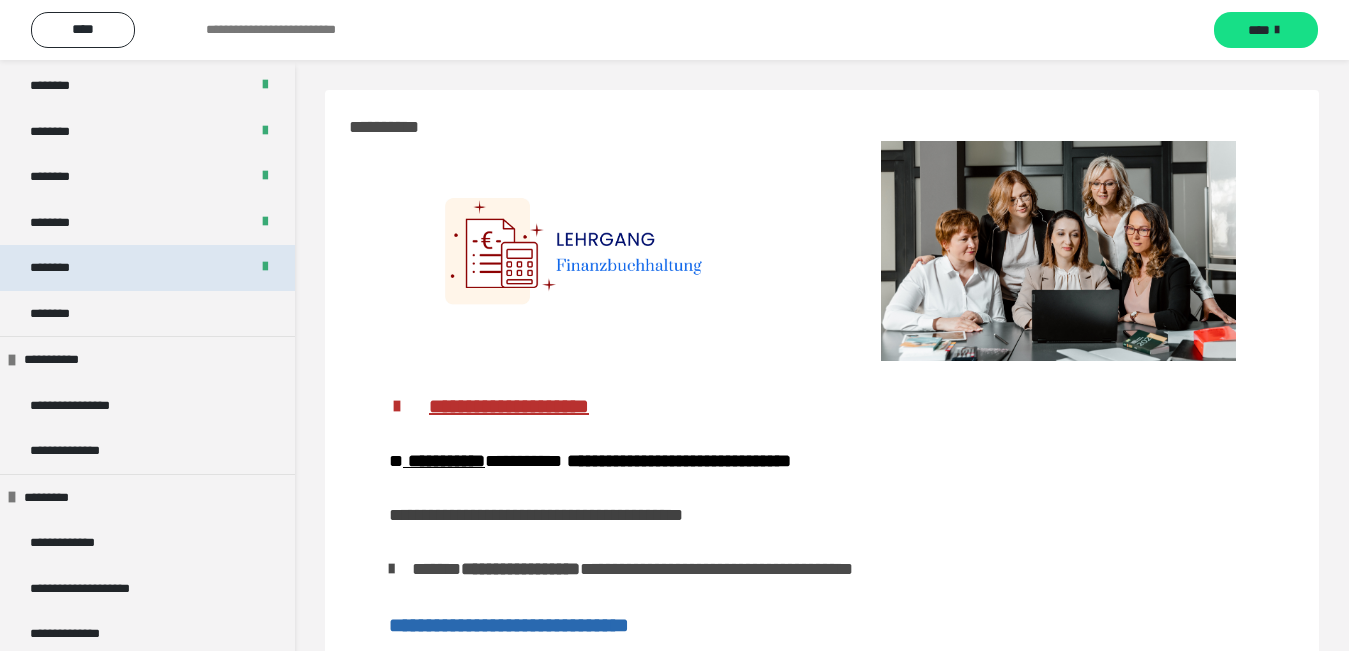 click on "********" at bounding box center (60, 268) 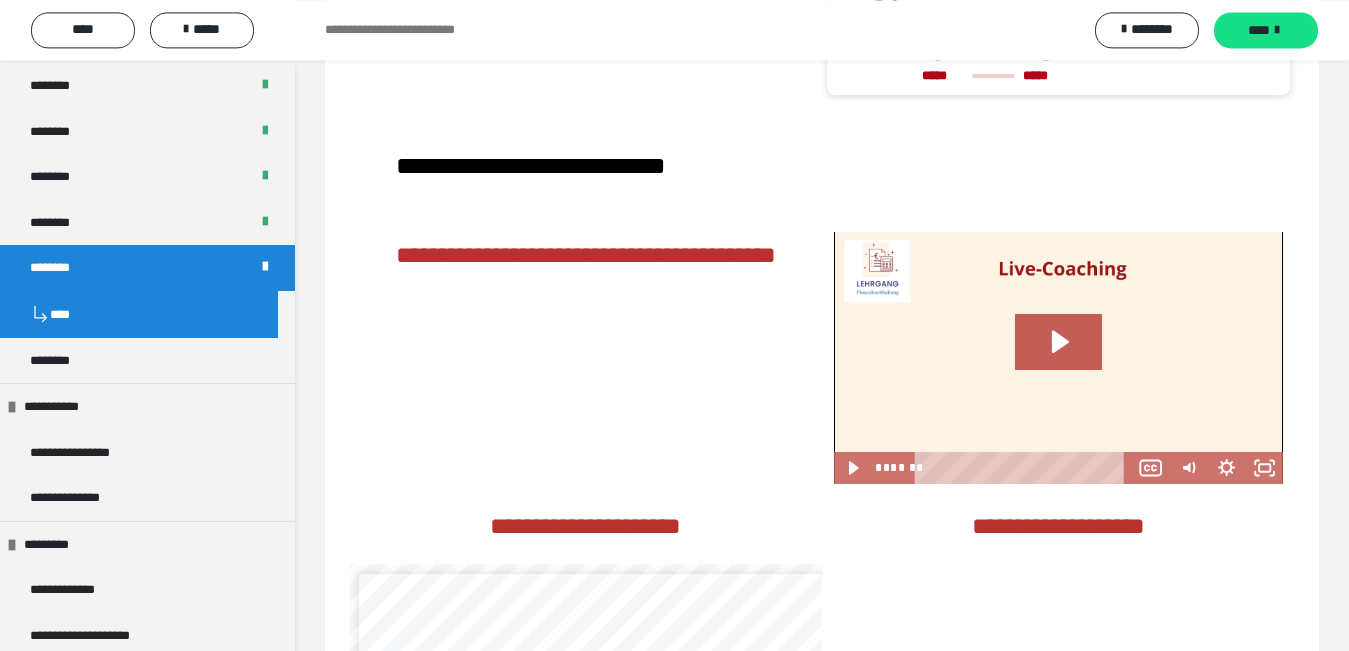 scroll, scrollTop: 3264, scrollLeft: 0, axis: vertical 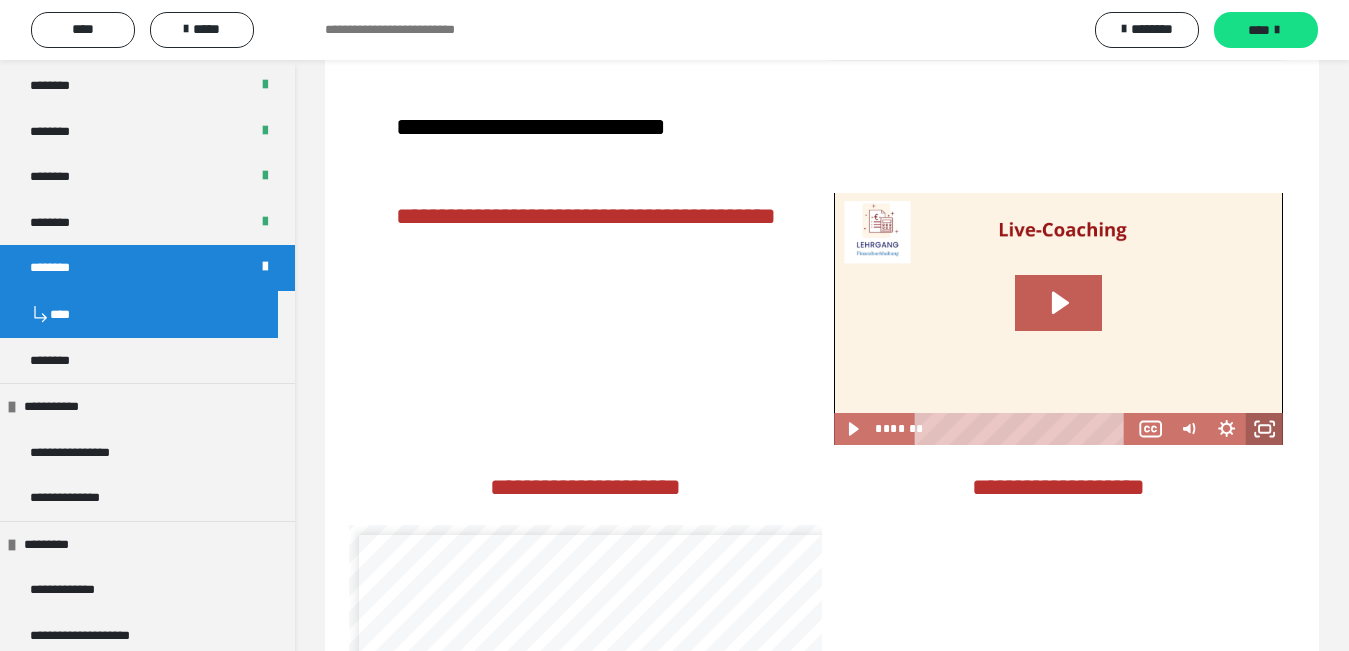 click 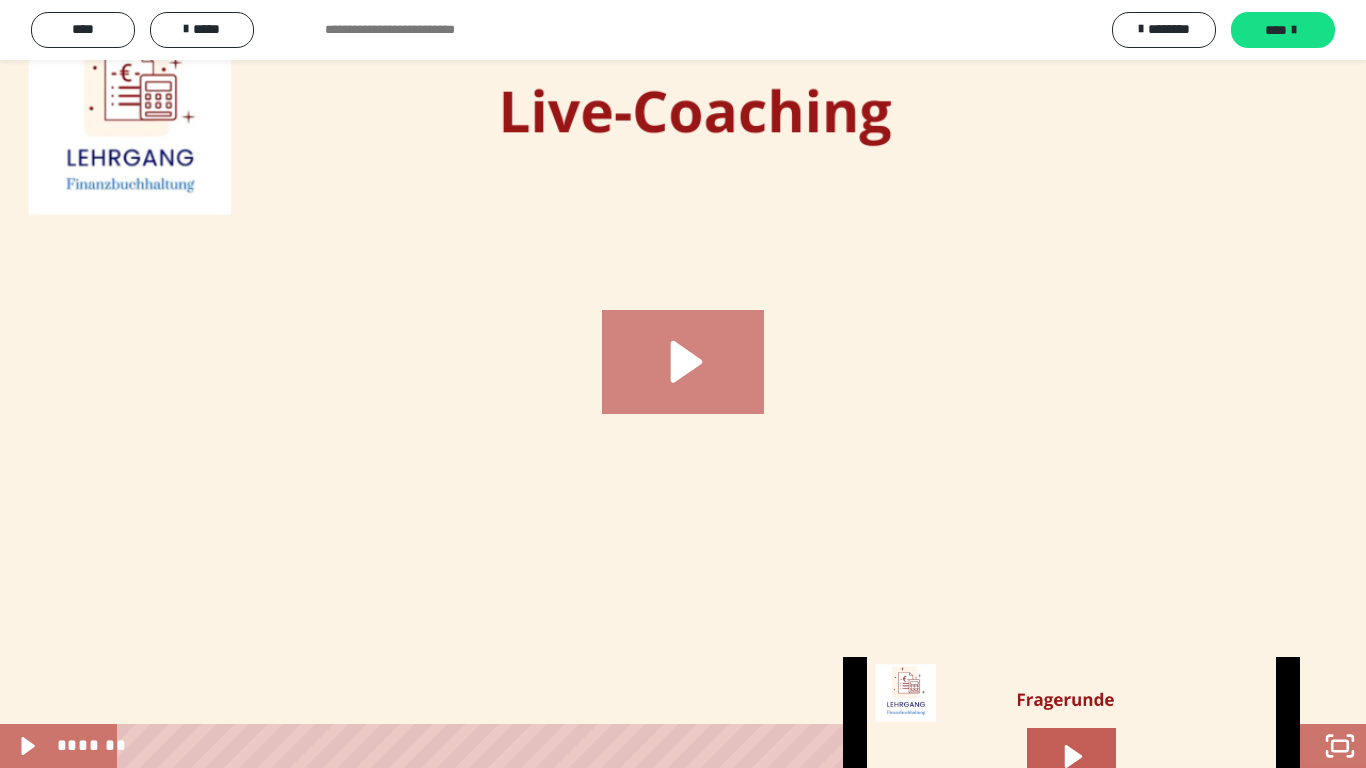 click 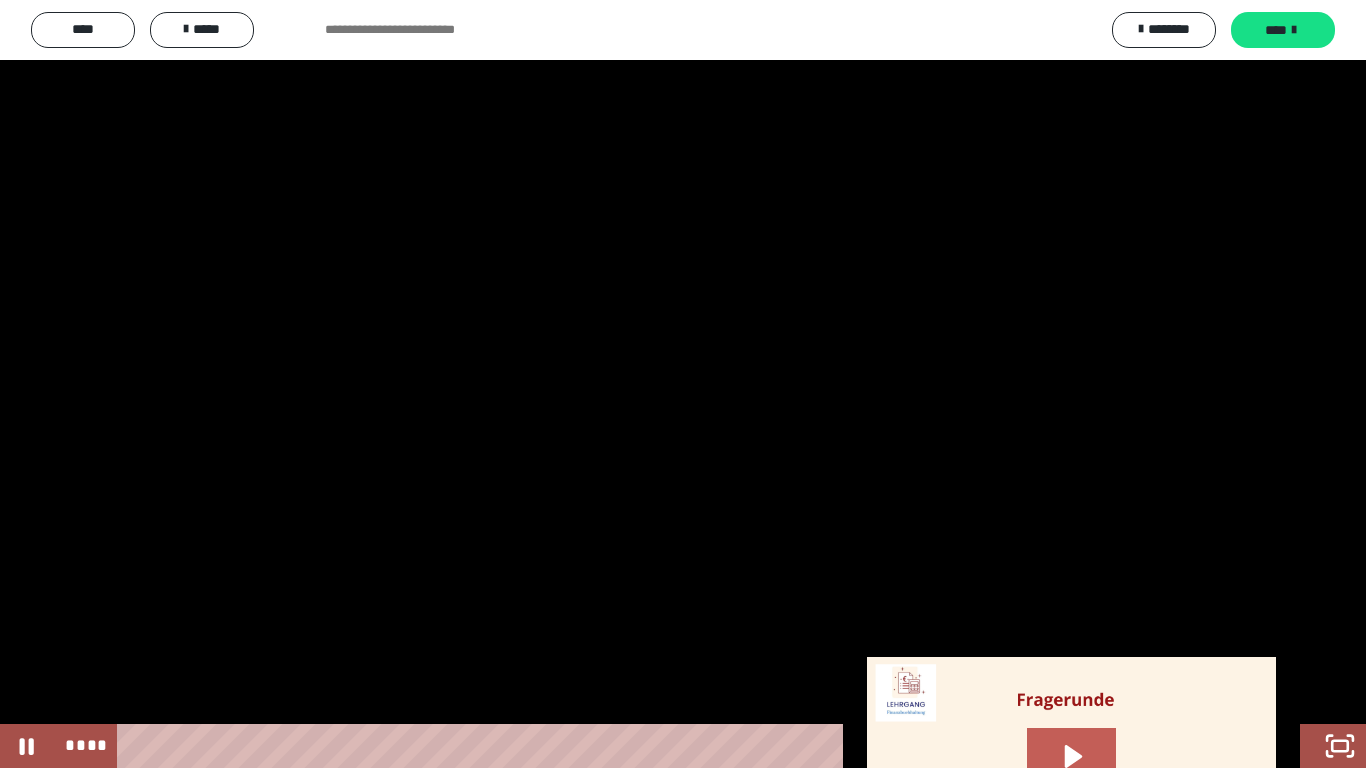 click 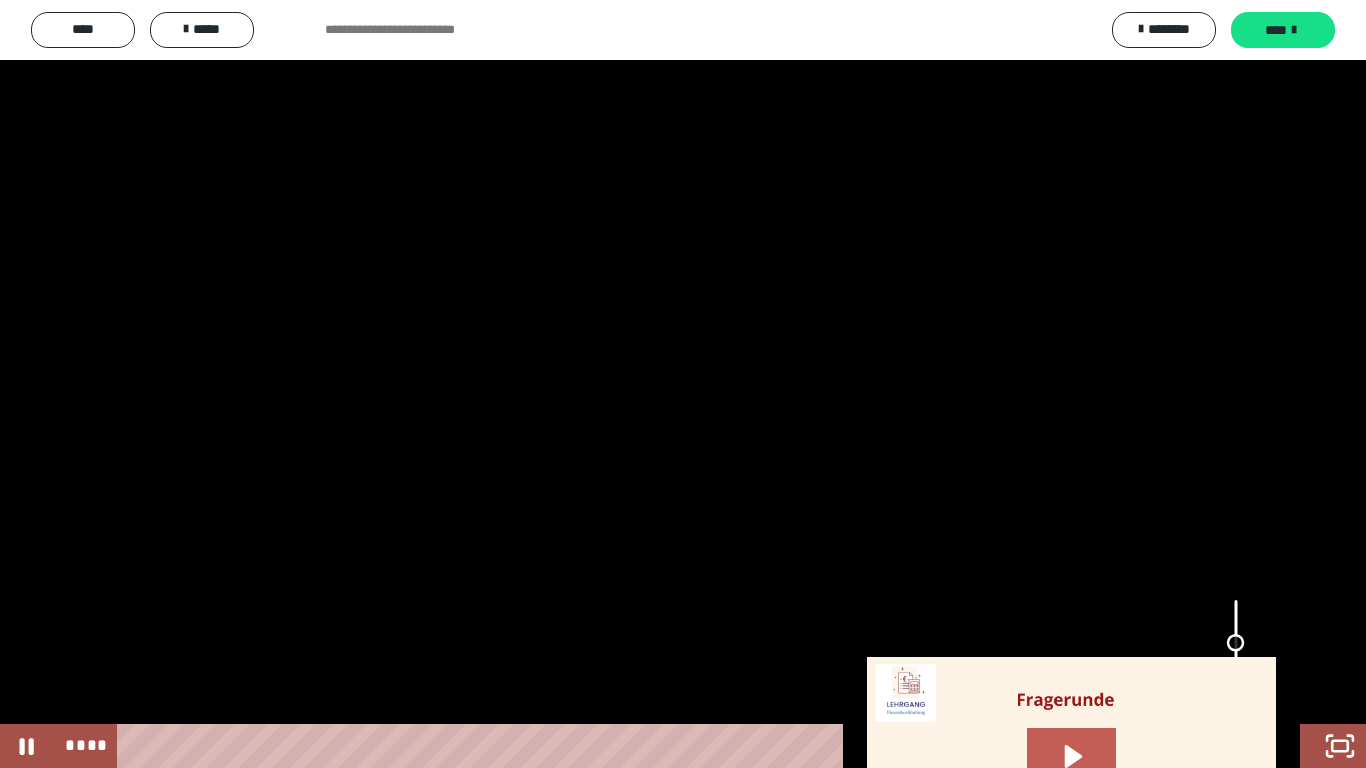 click at bounding box center (1236, 643) 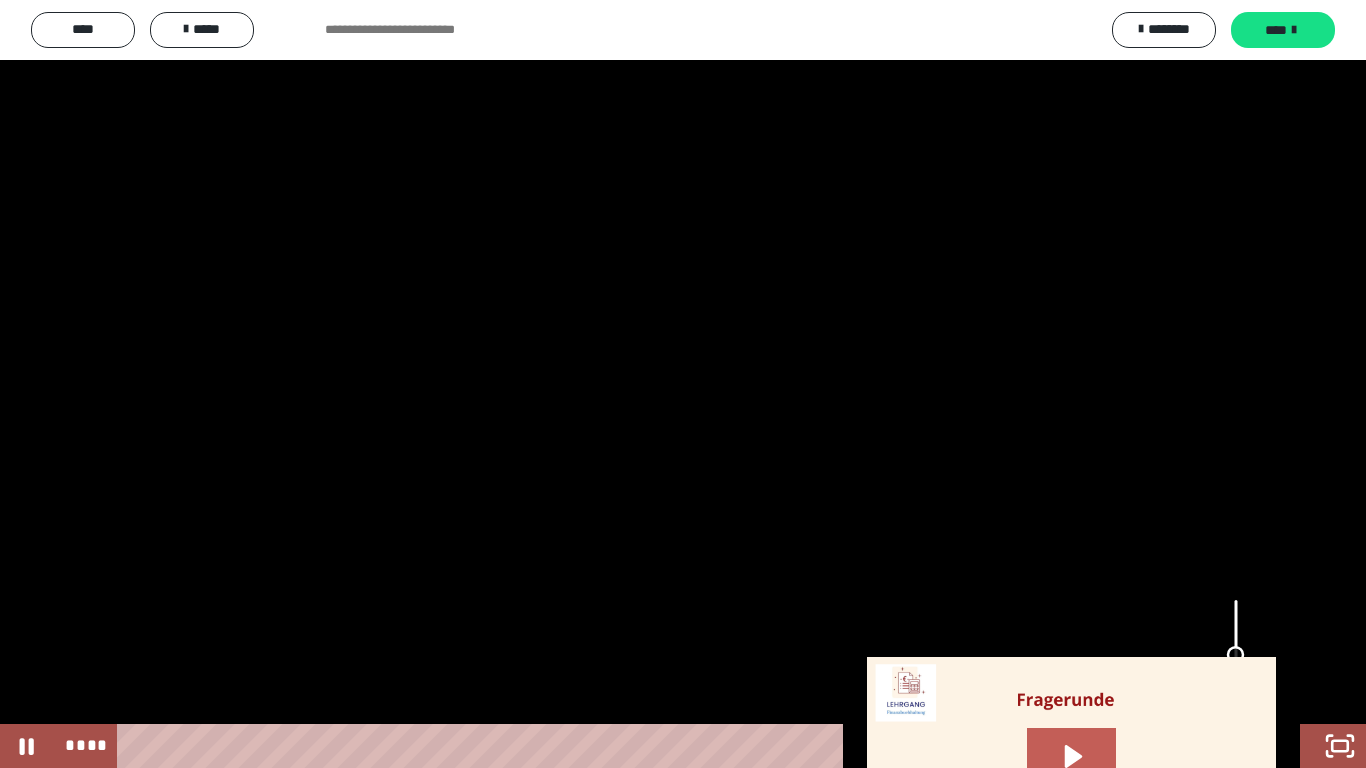 click at bounding box center (1235, 655) 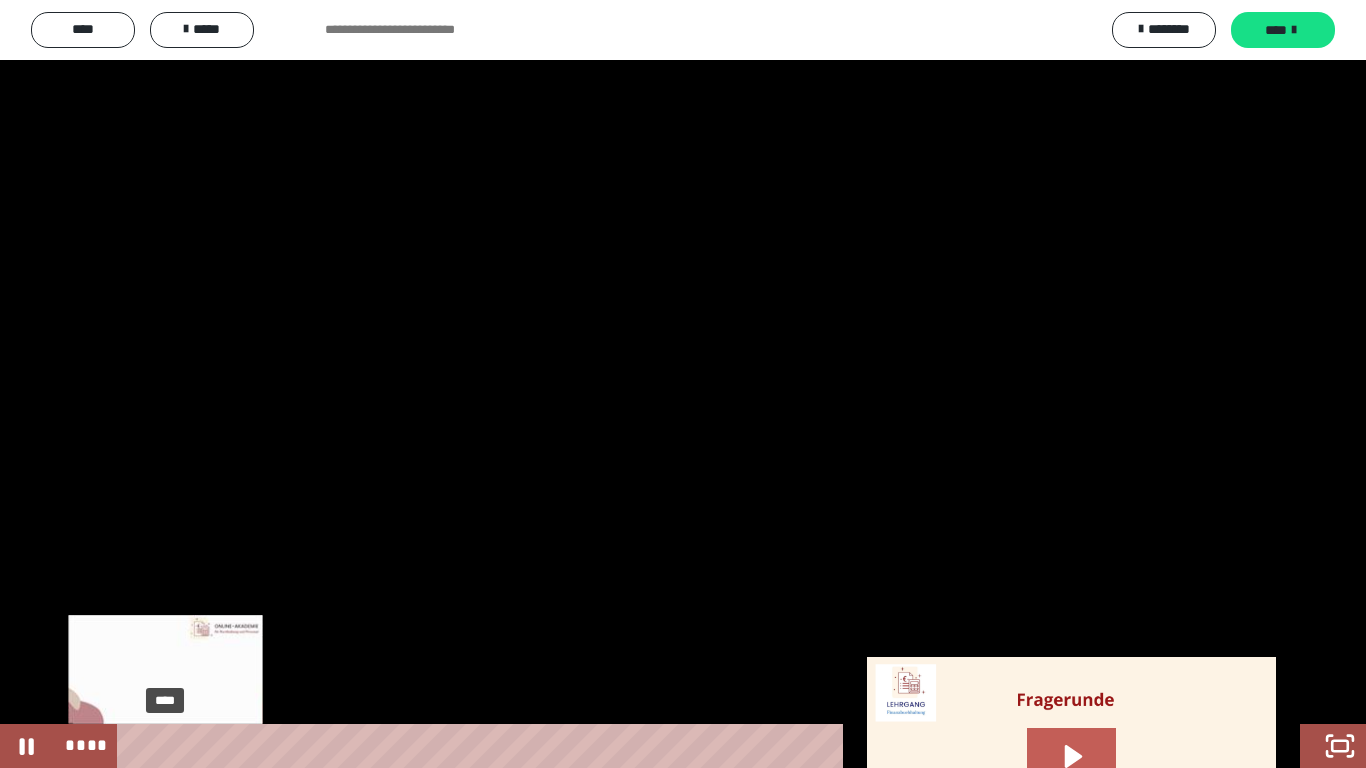click on "****" at bounding box center (640, 746) 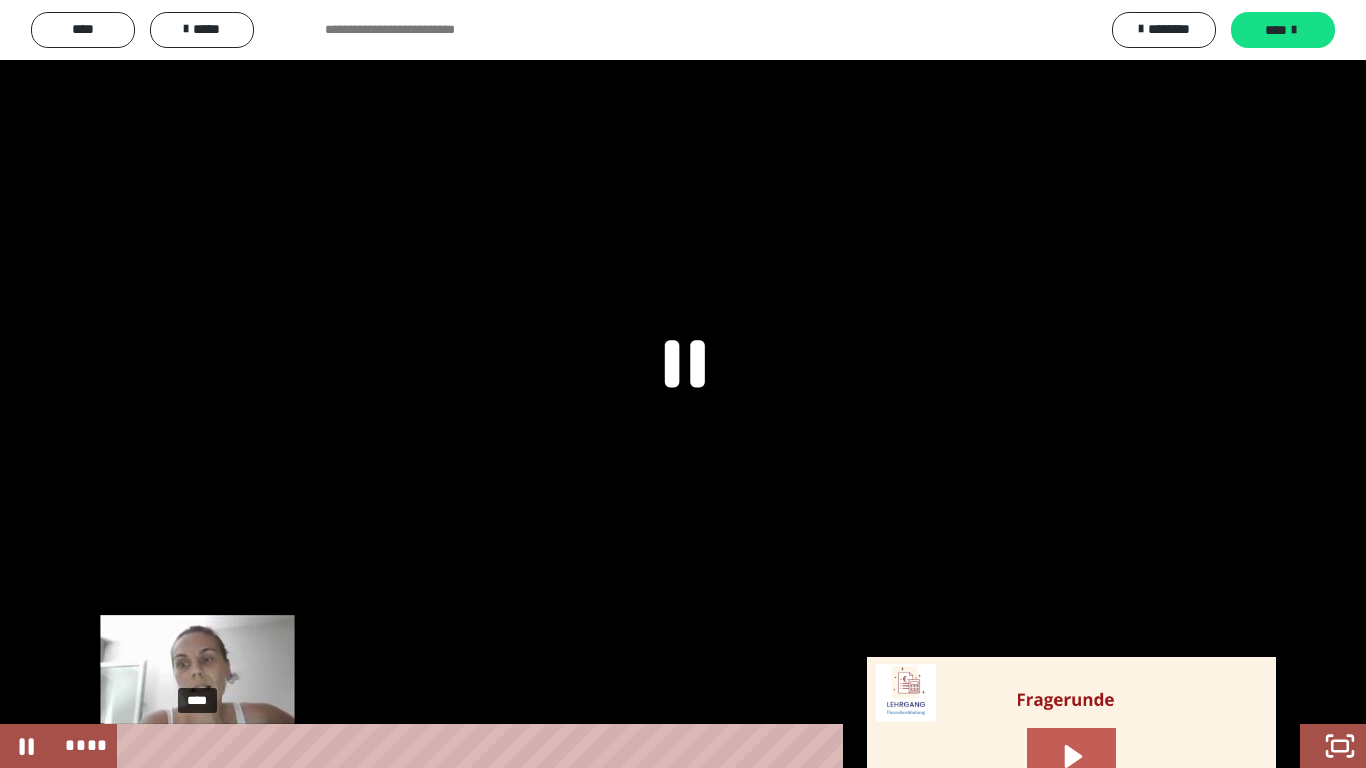 click on "****" at bounding box center [640, 746] 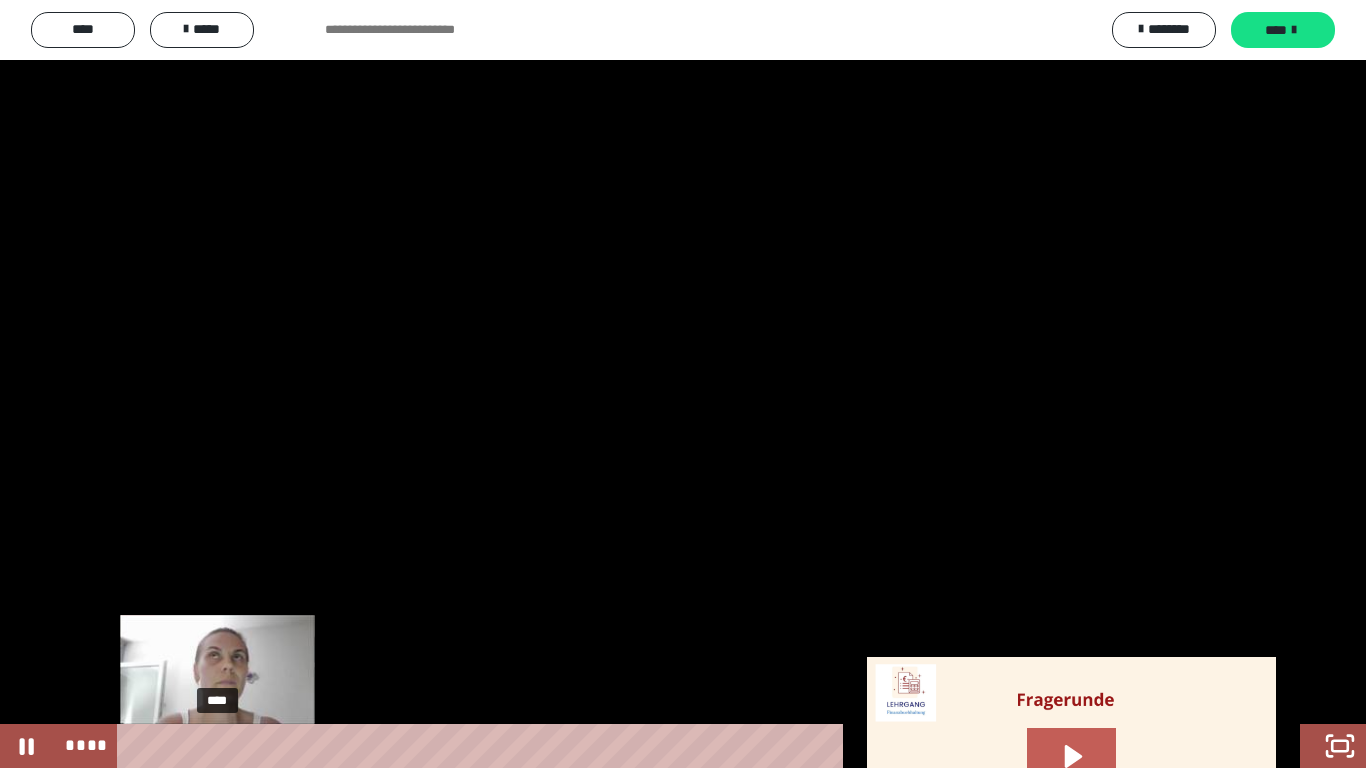 click on "****" at bounding box center (640, 746) 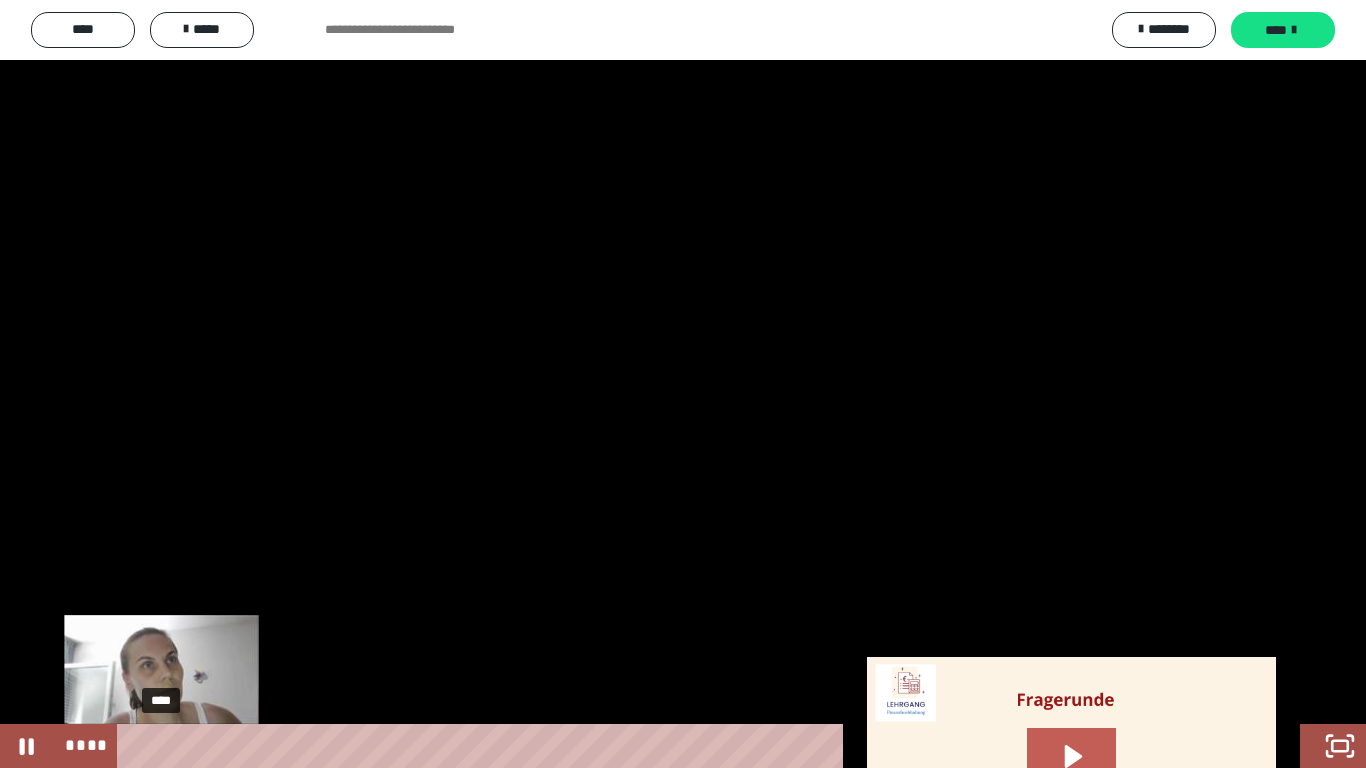 click on "****" at bounding box center (640, 746) 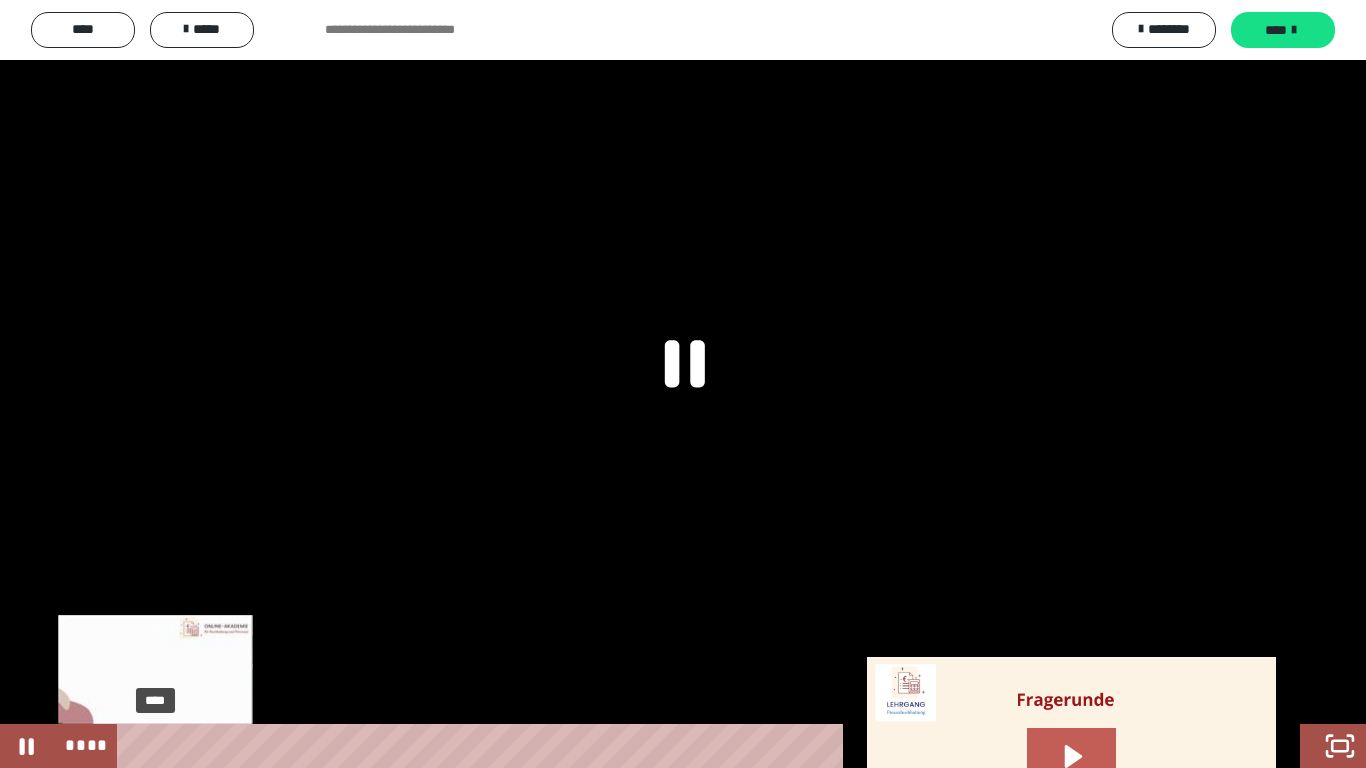 click at bounding box center (162, 746) 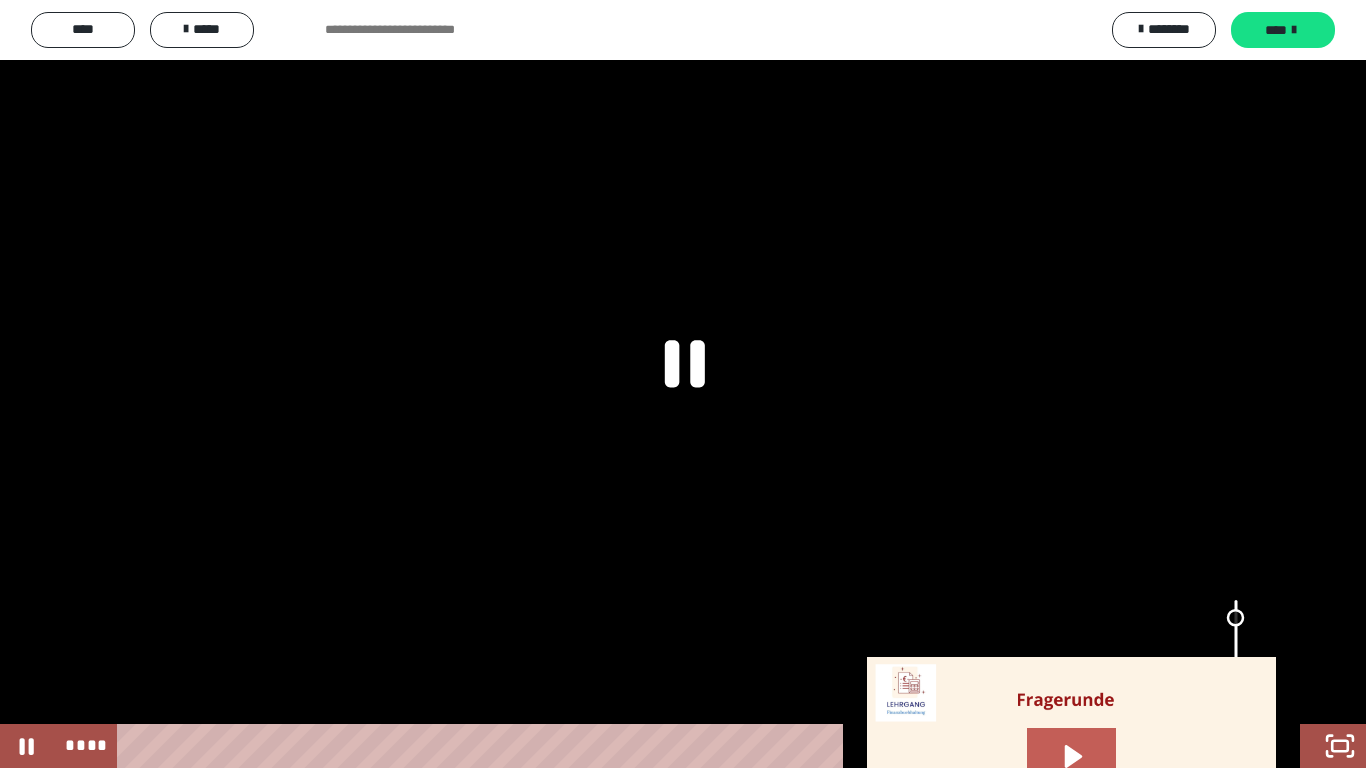 drag, startPoint x: 1235, startPoint y: 653, endPoint x: 1234, endPoint y: 618, distance: 35.014282 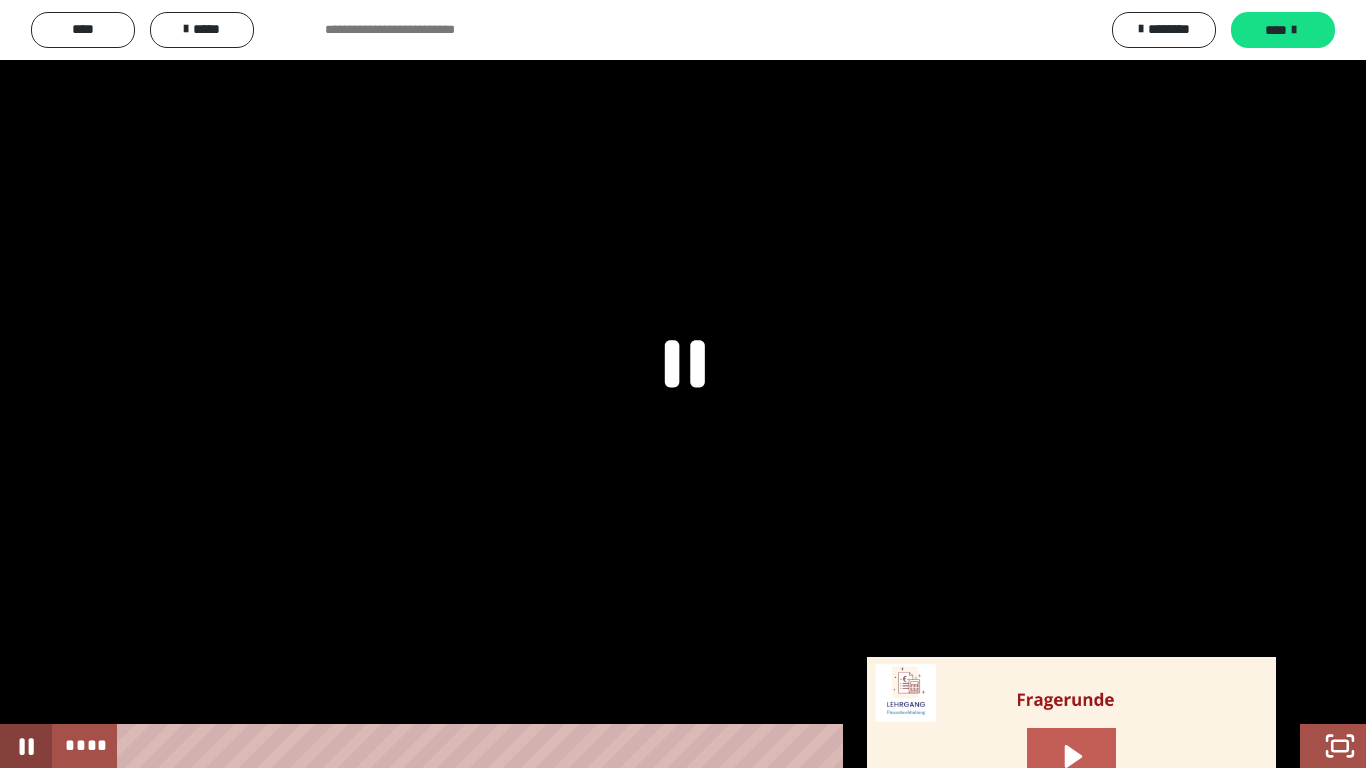 click 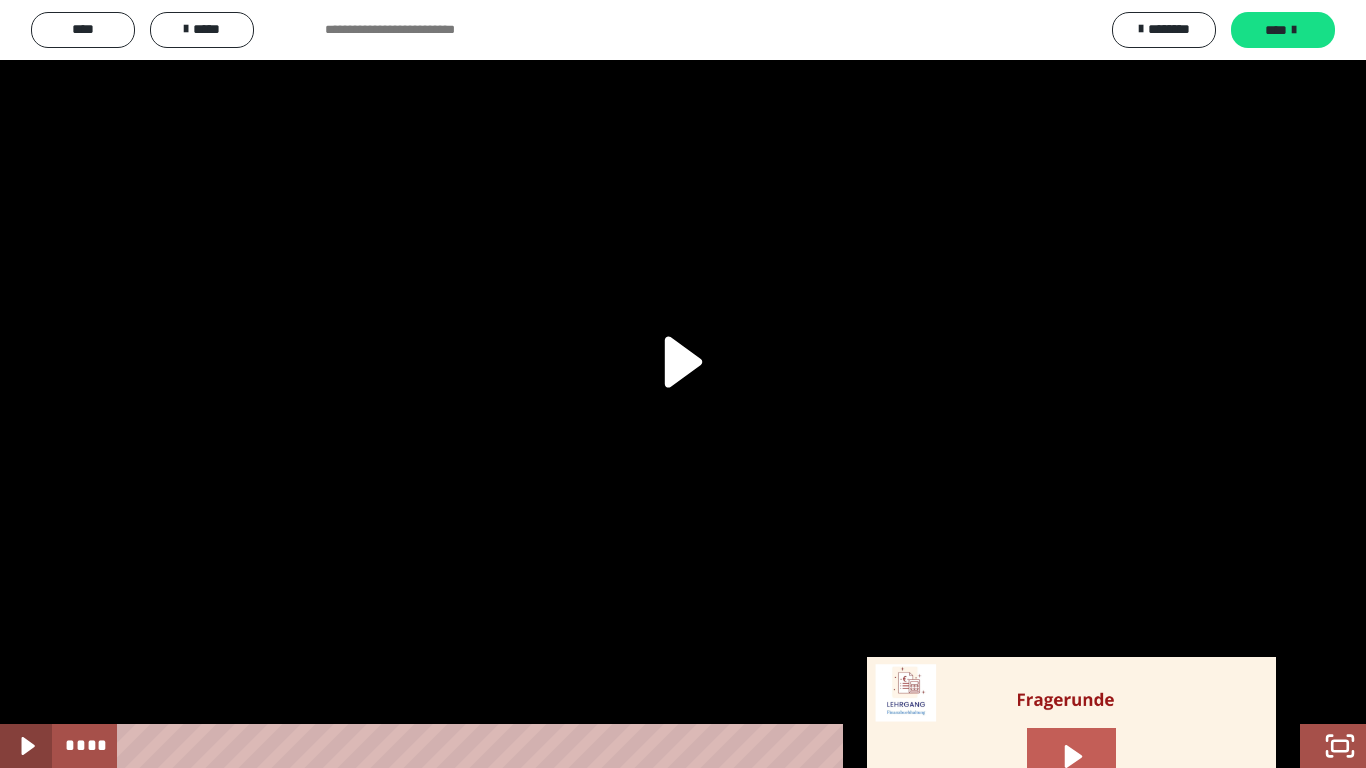 click 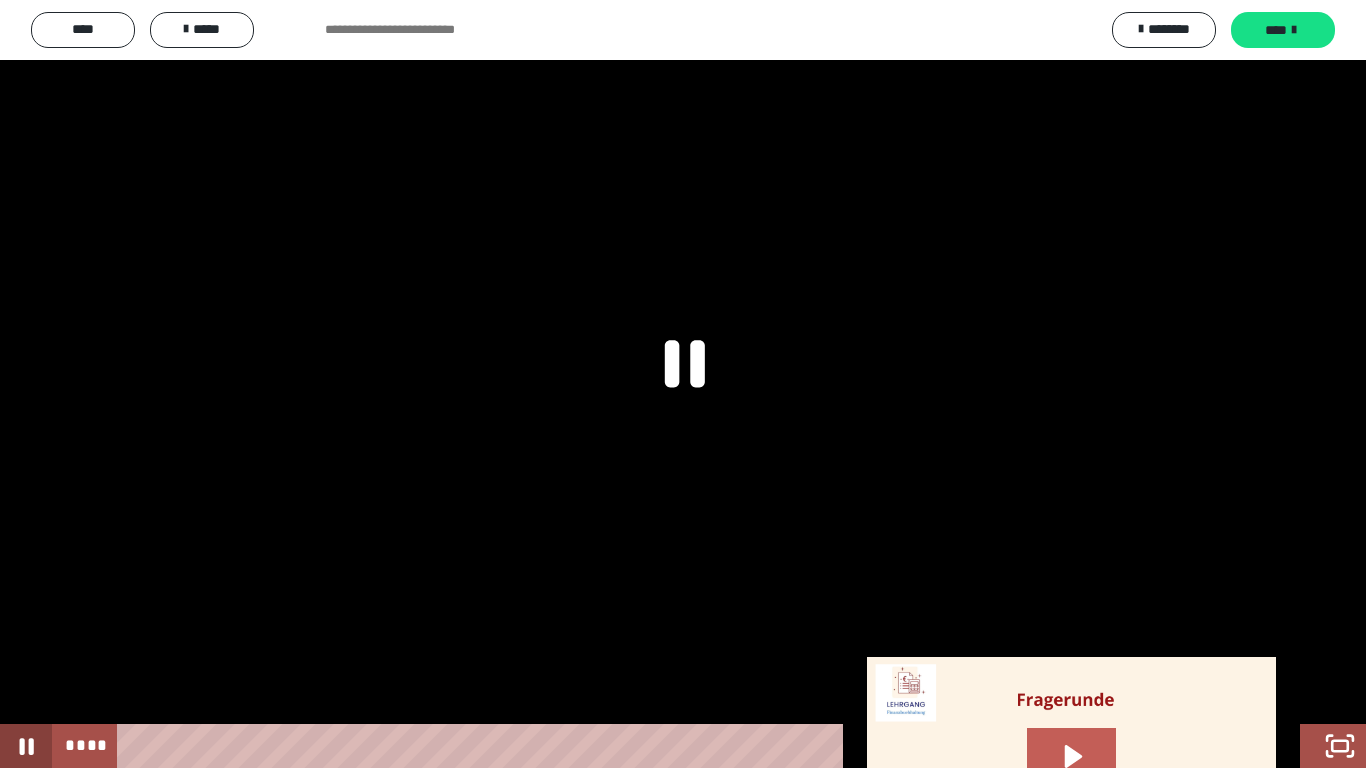 click 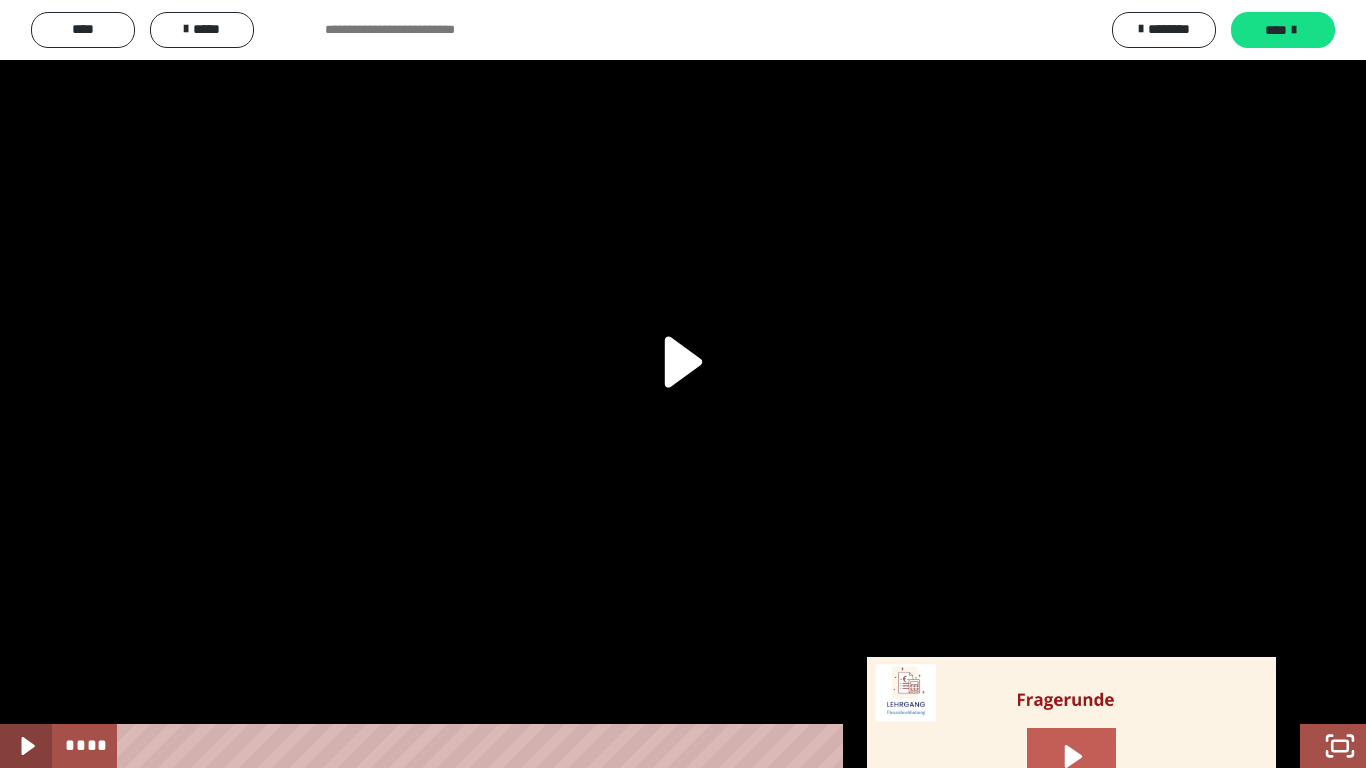 click 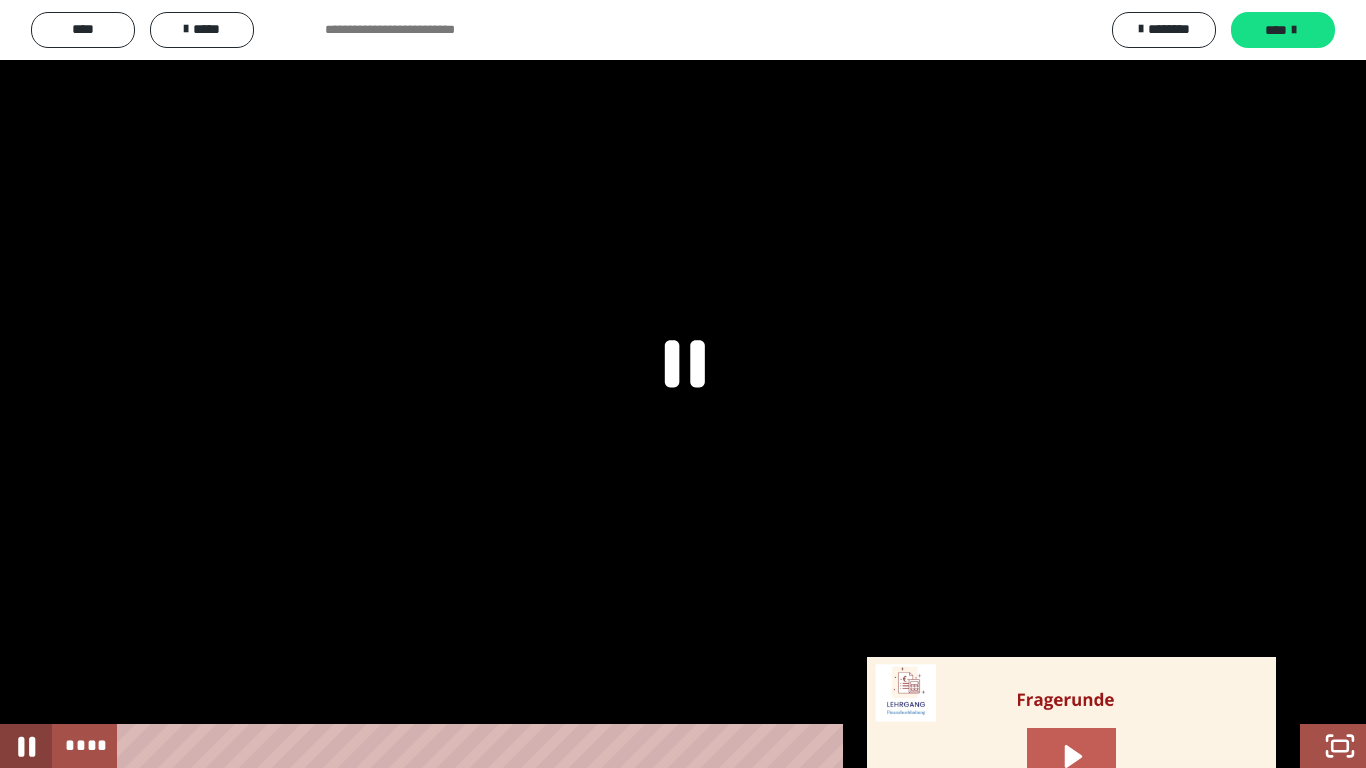click 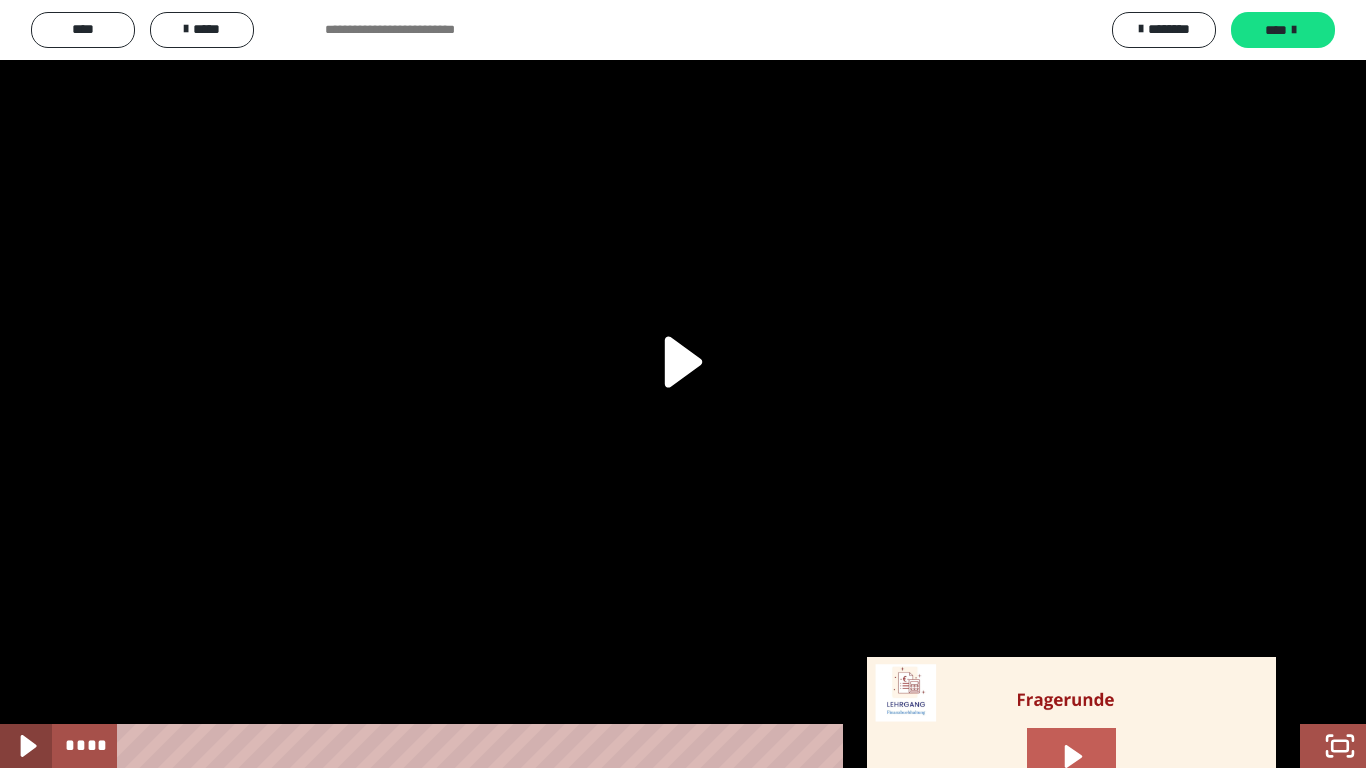 click 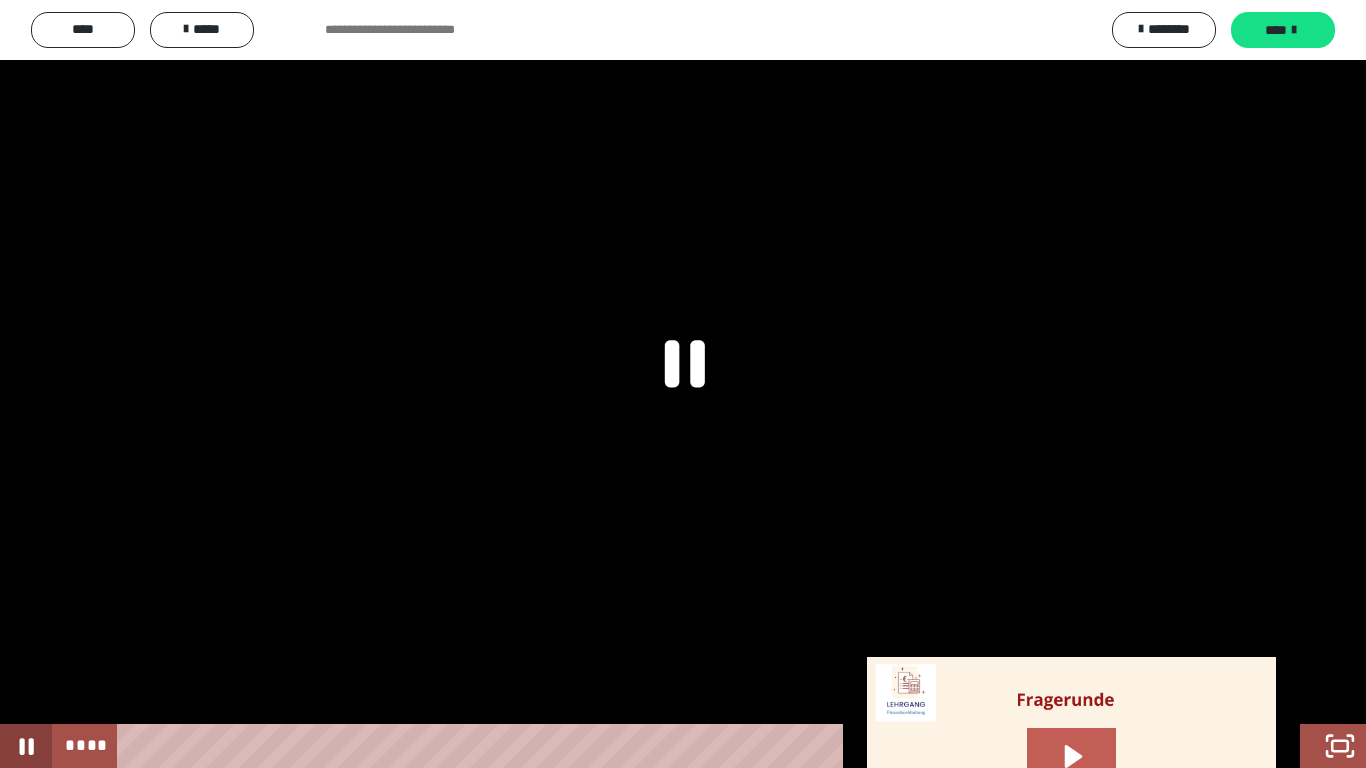 click 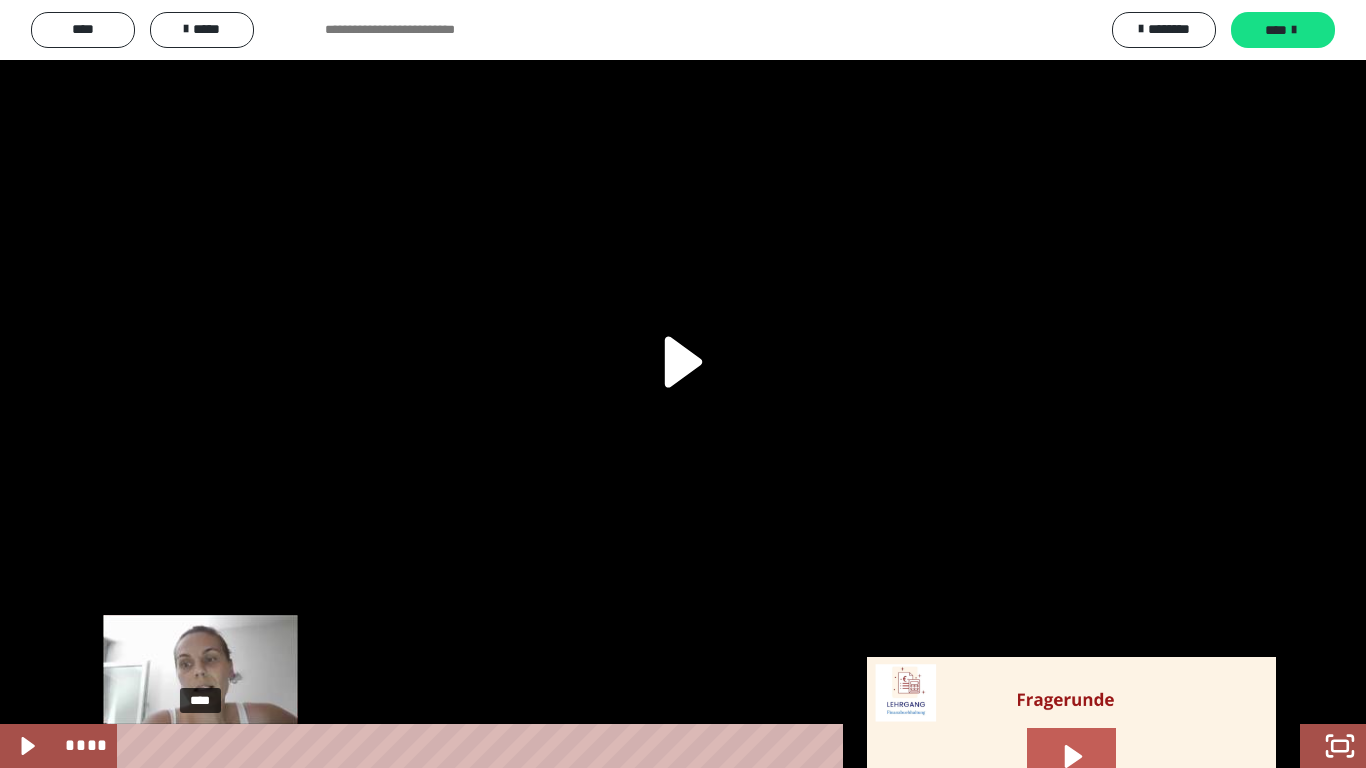click on "****" at bounding box center [640, 746] 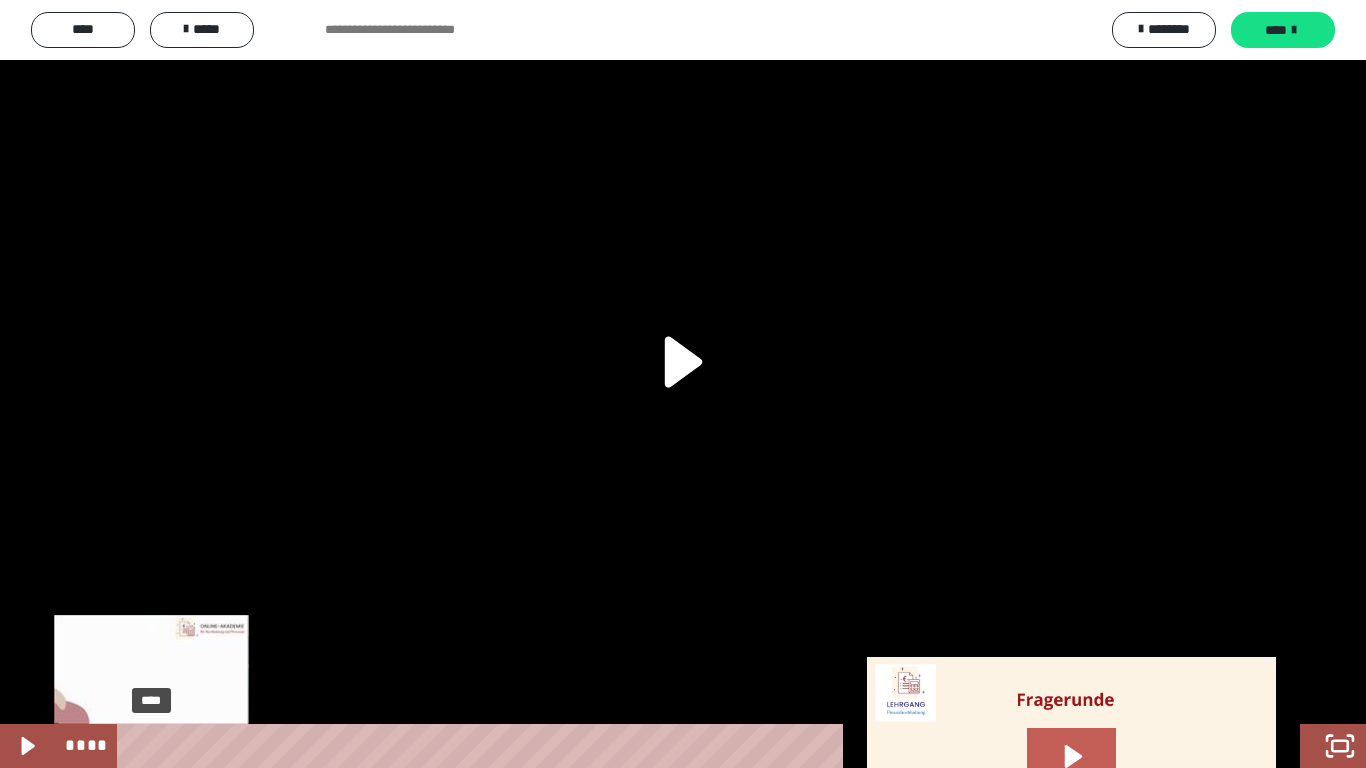click 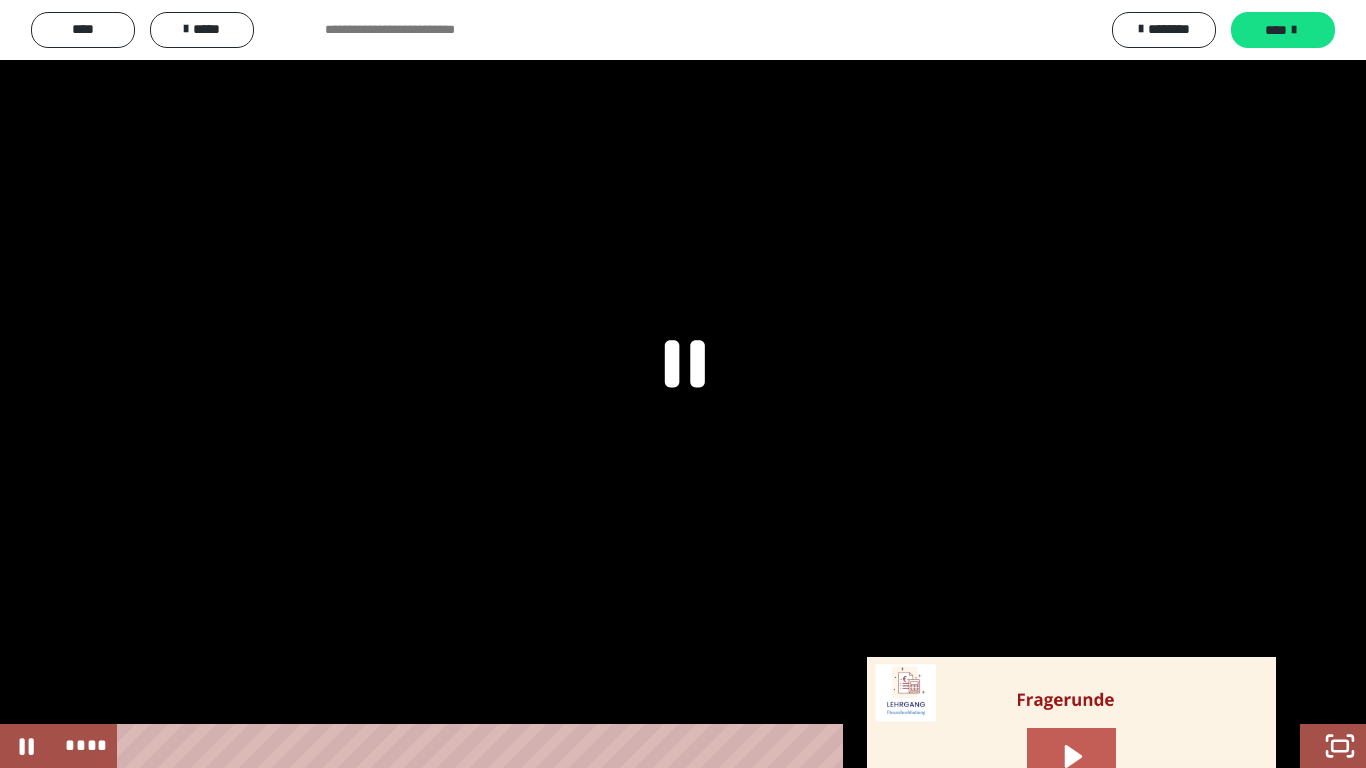 click 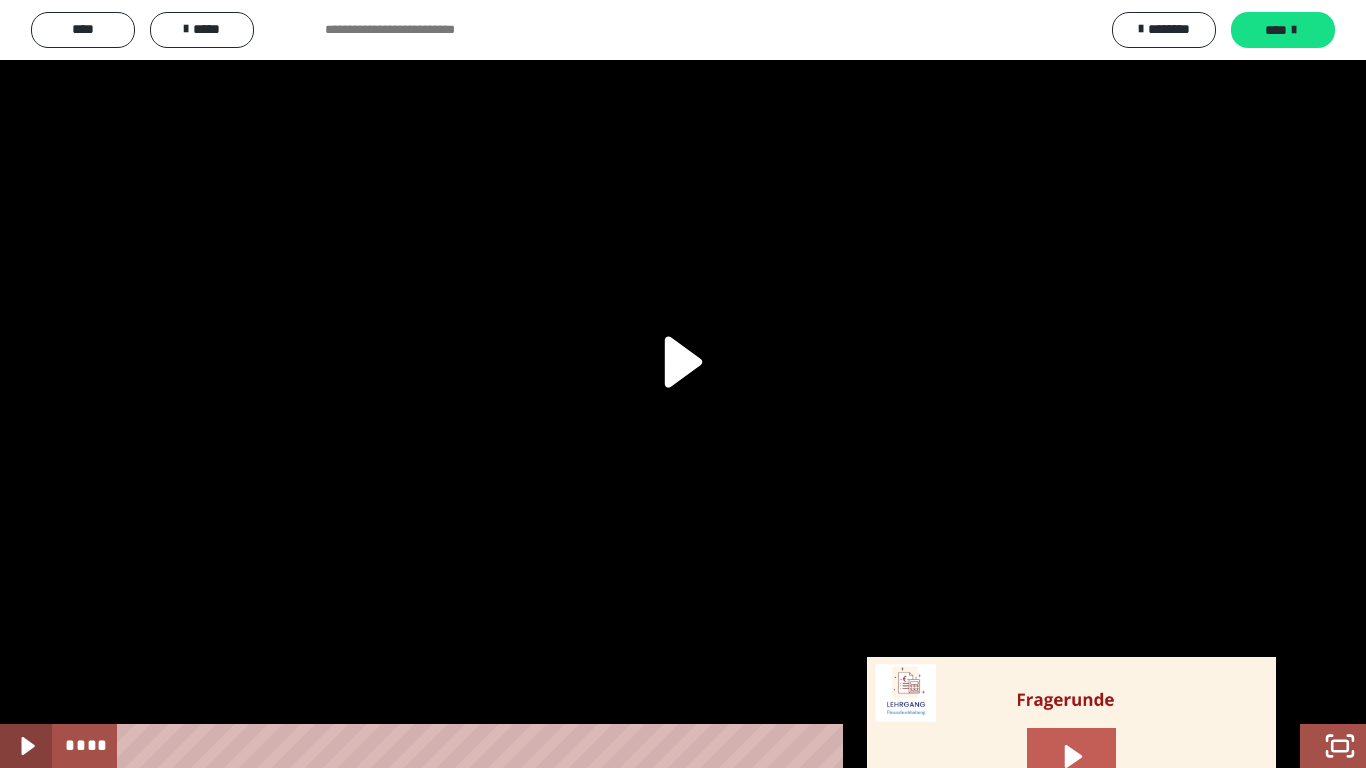 click 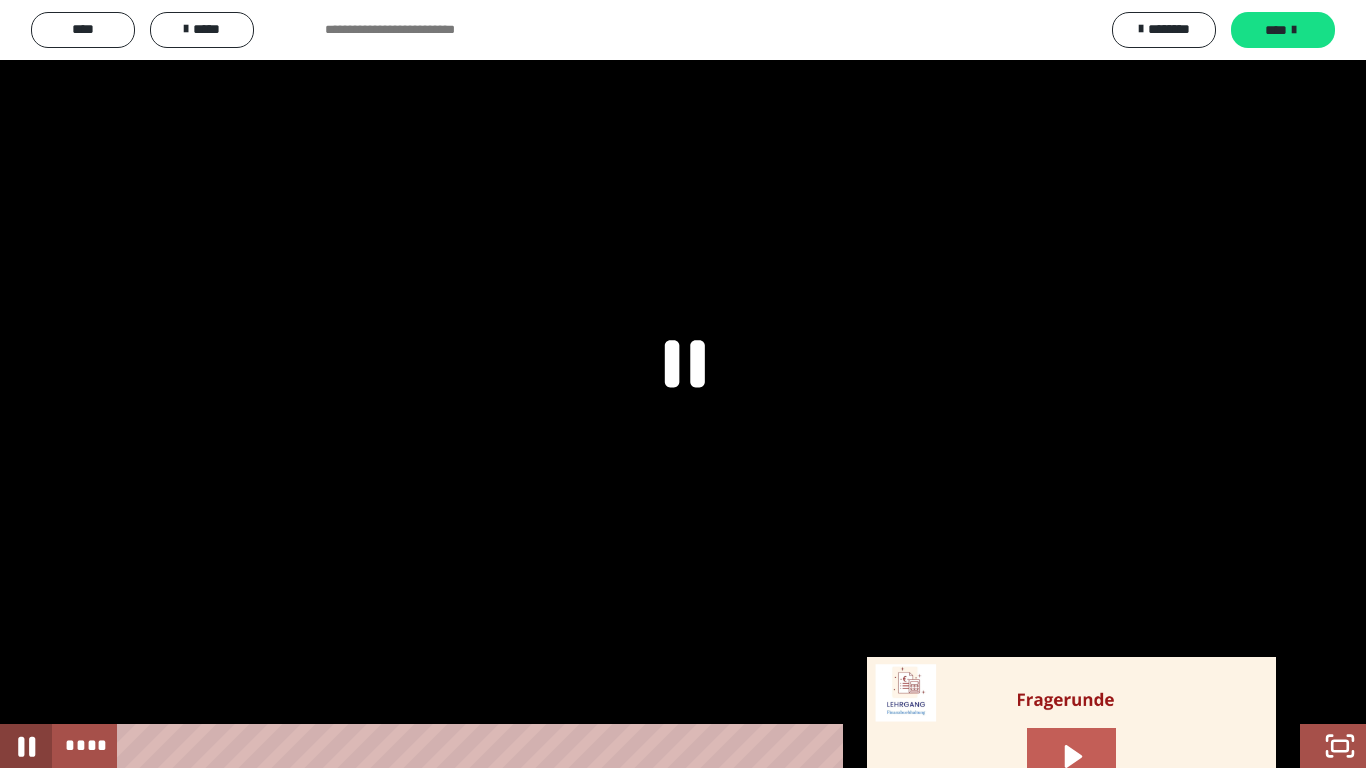 click 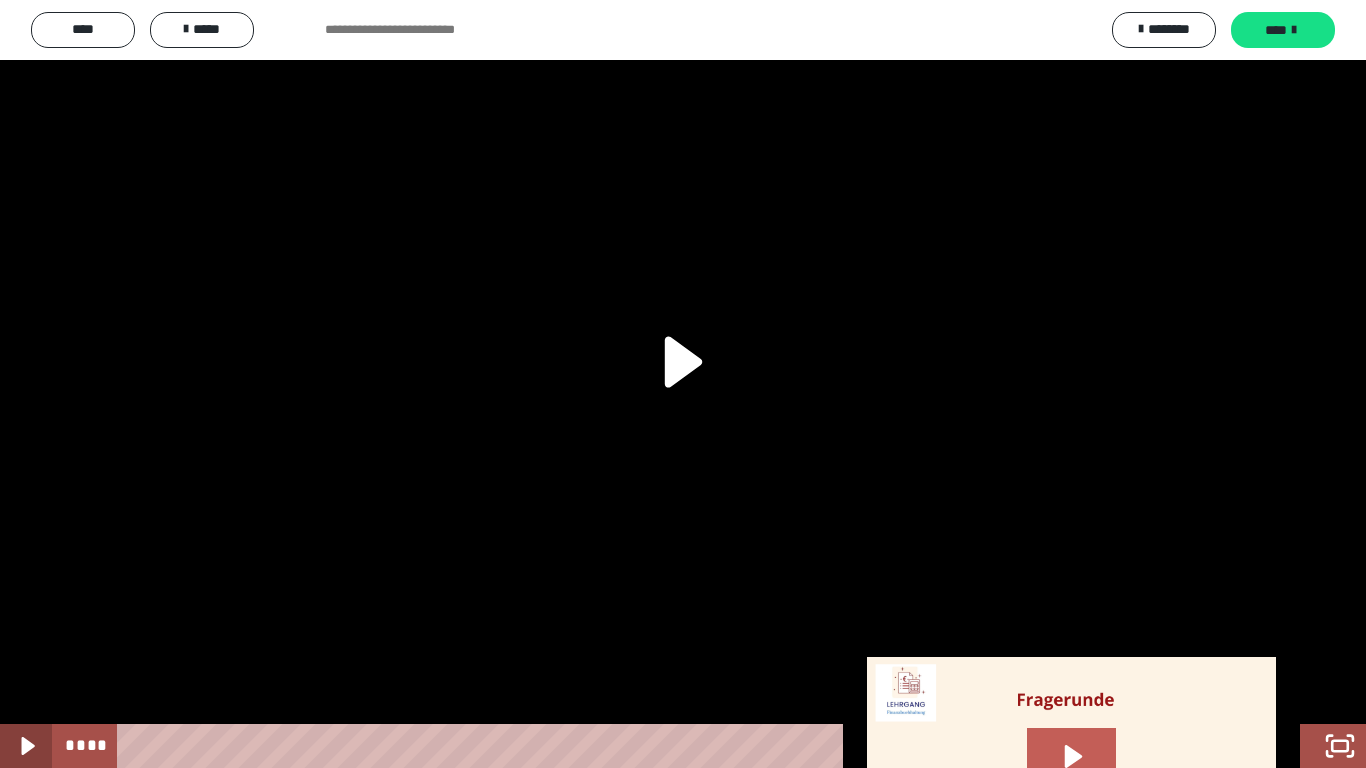 click 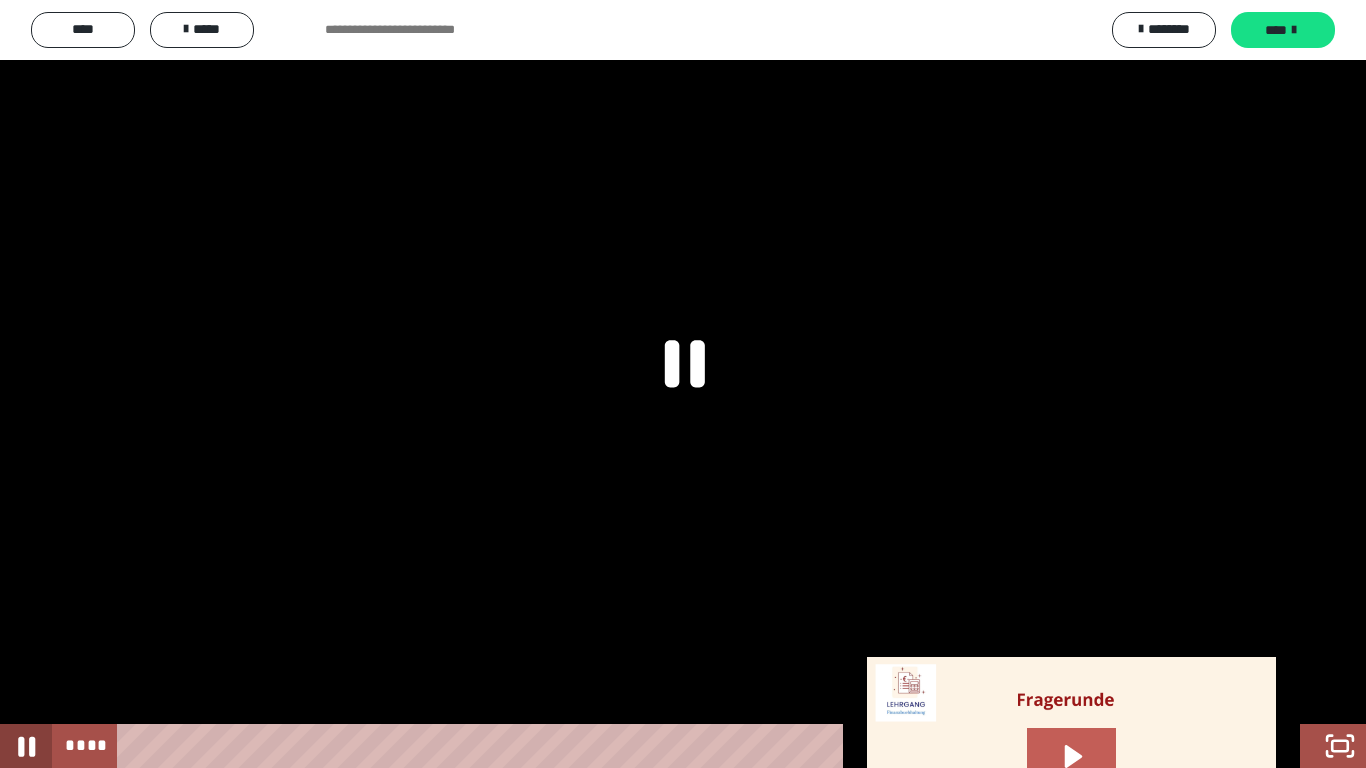 click 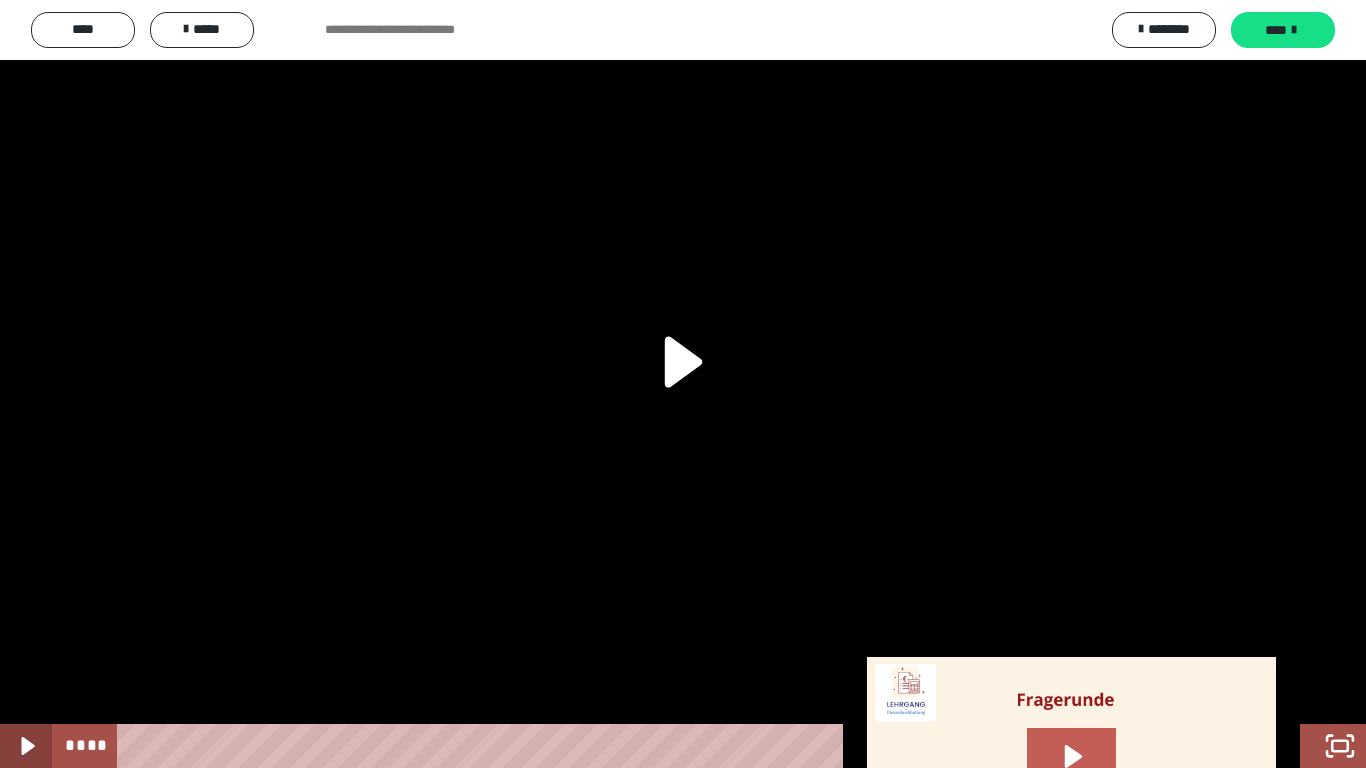 click 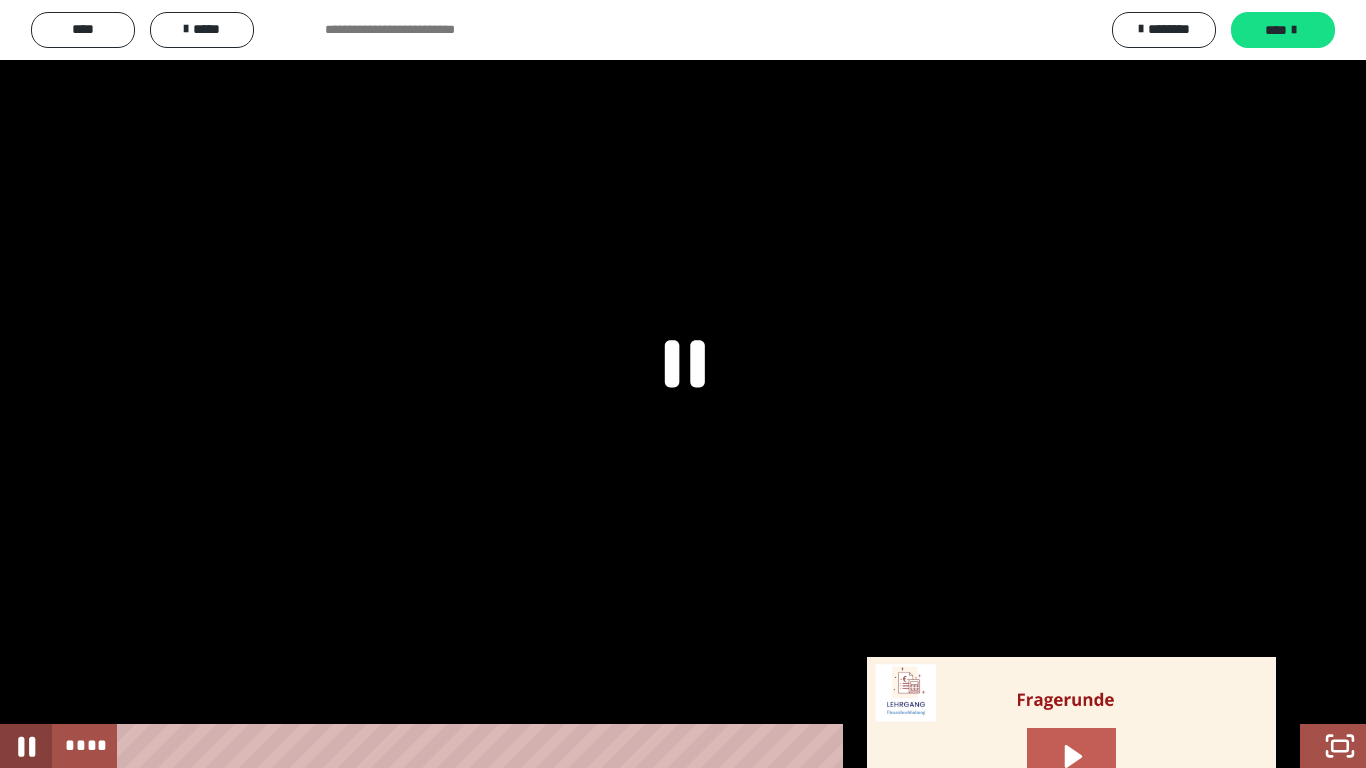 click 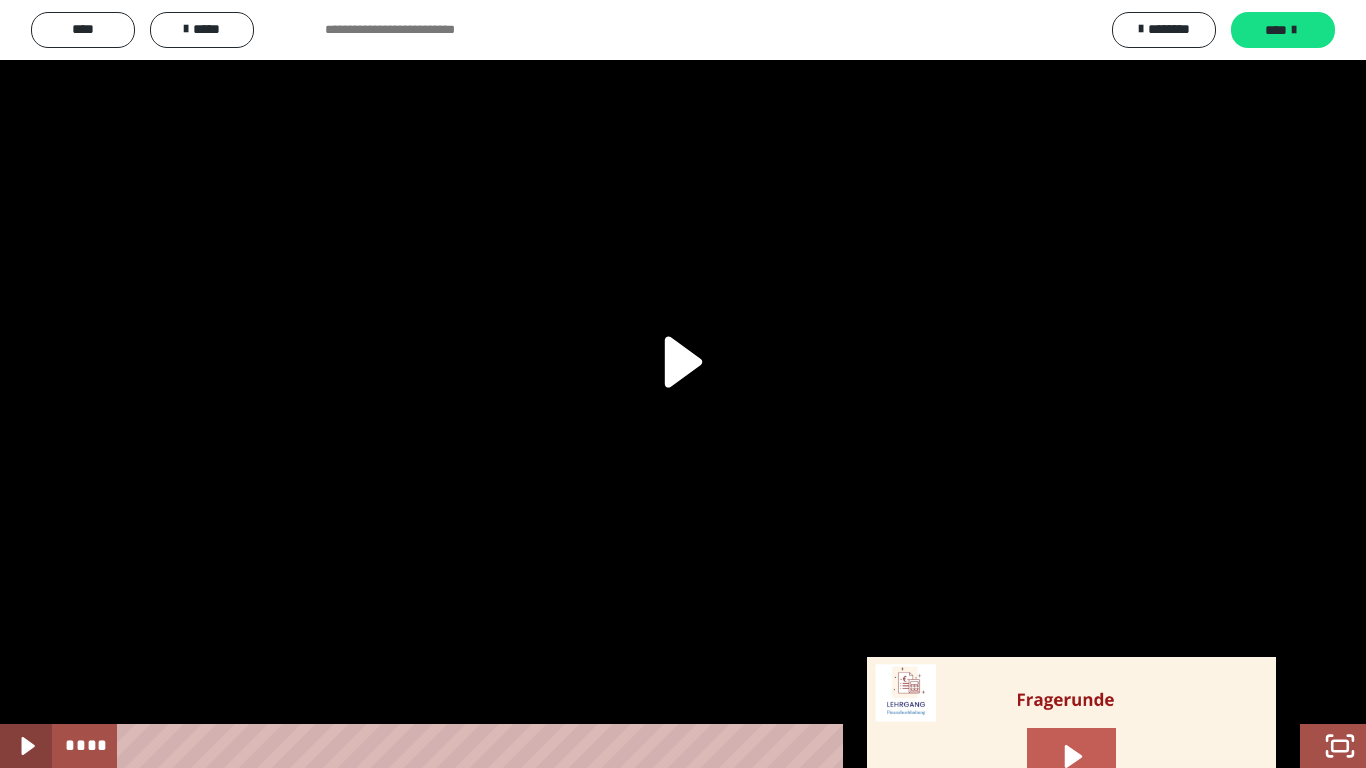click 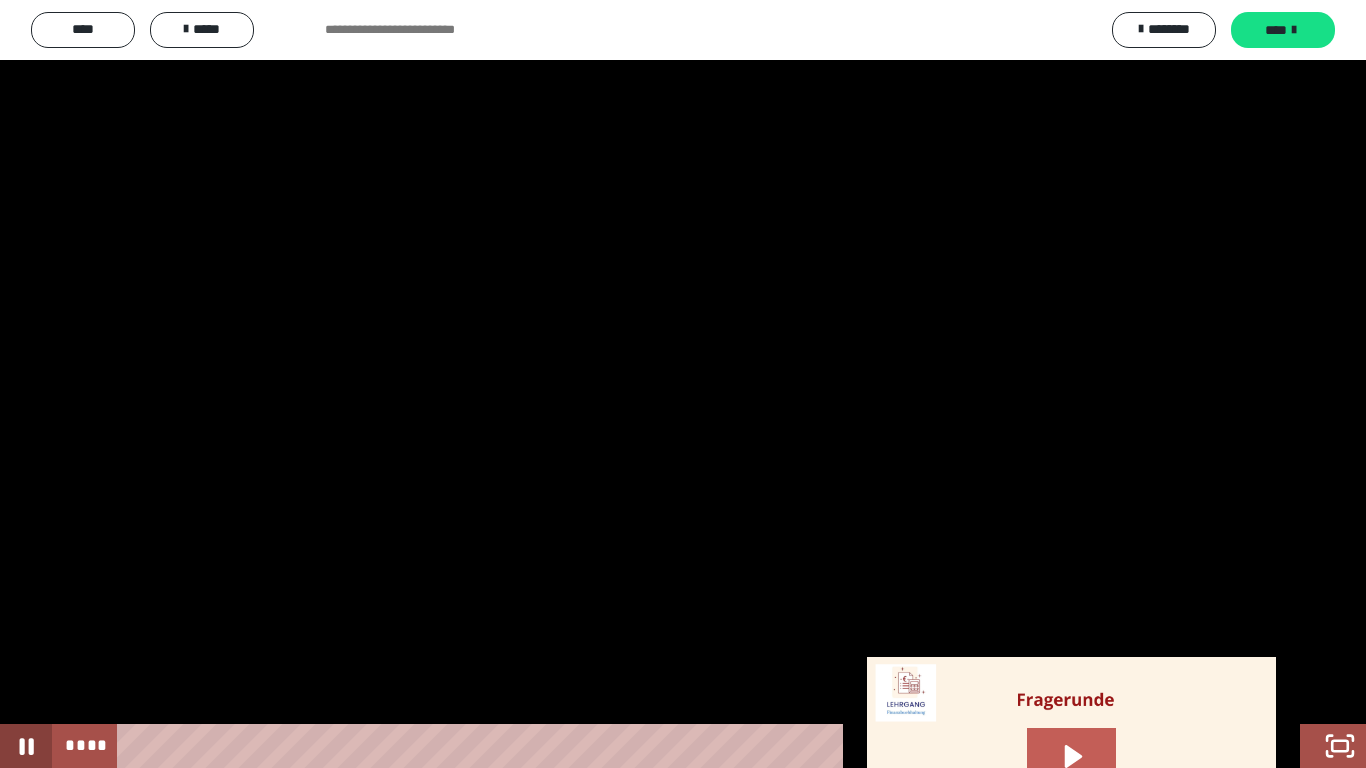 click 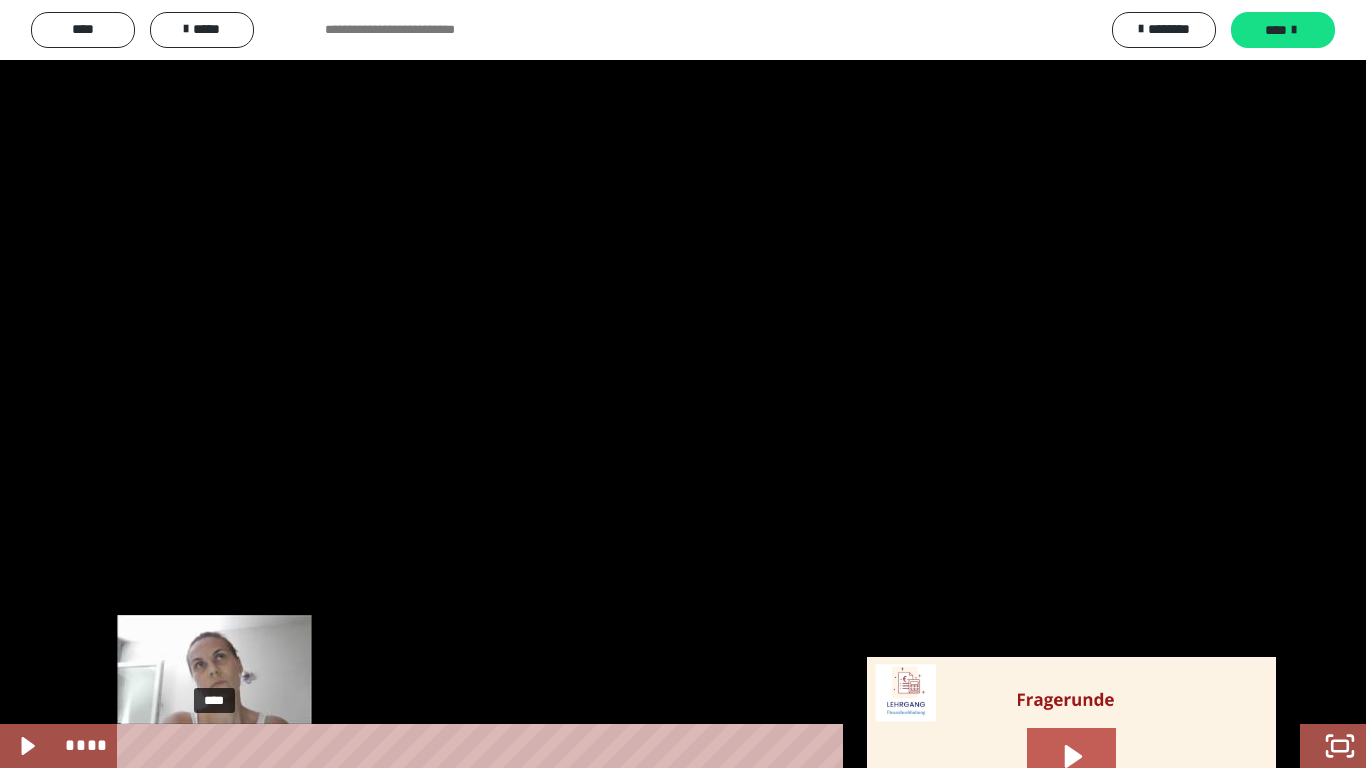 click at bounding box center [219, 746] 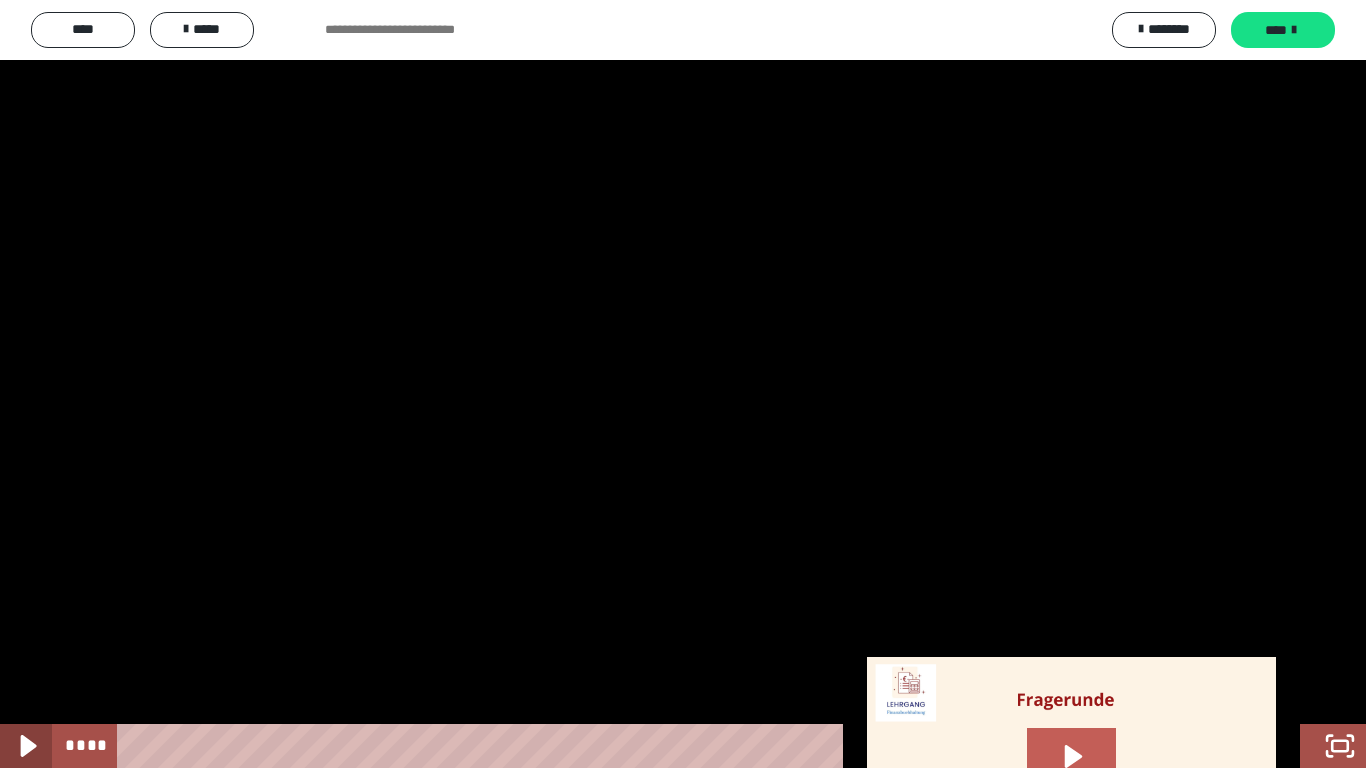 click 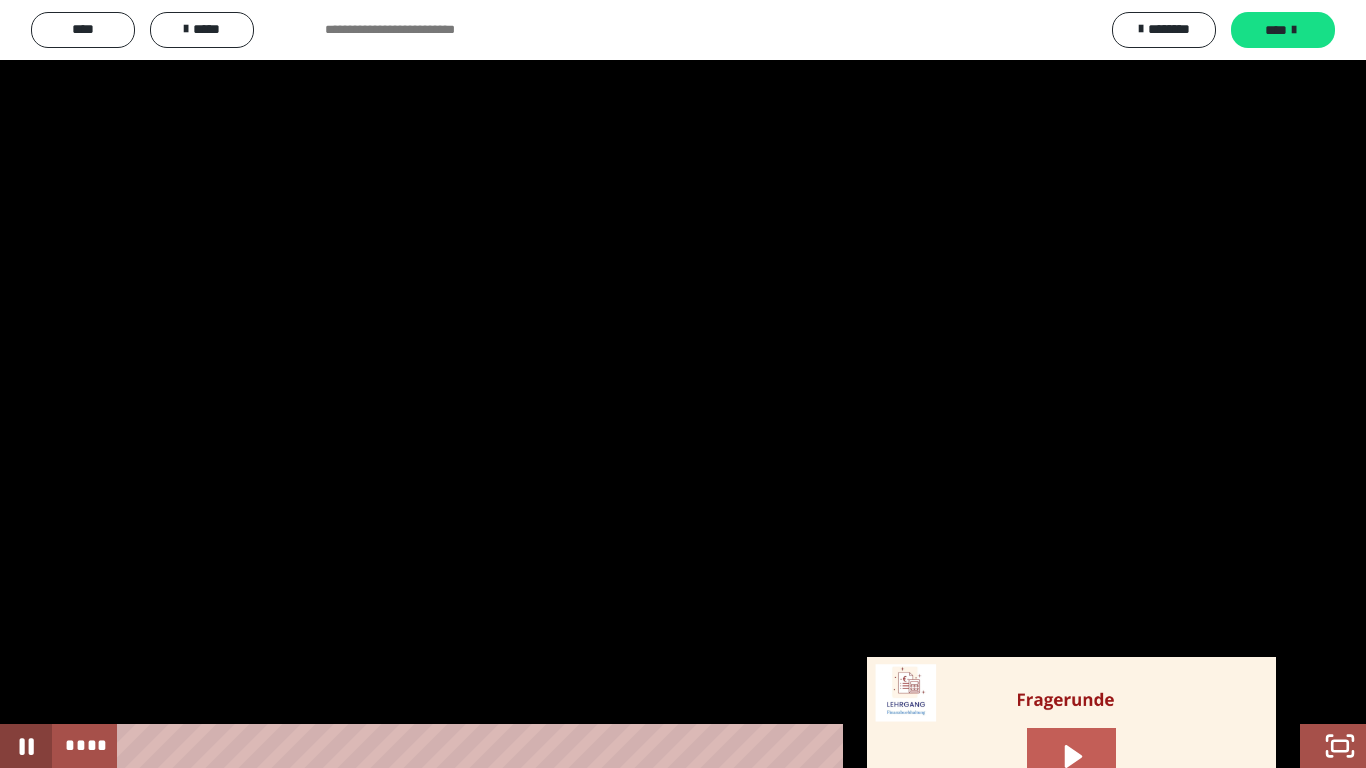 click 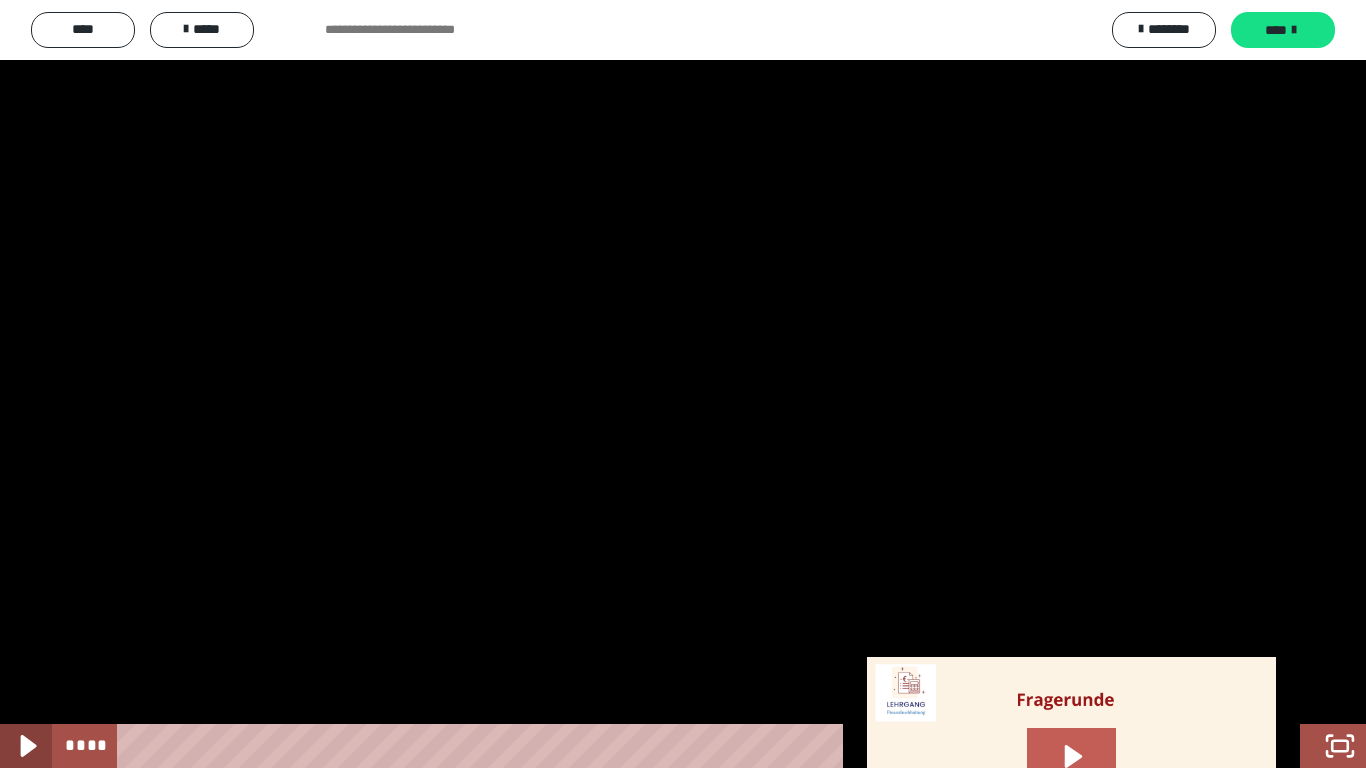click 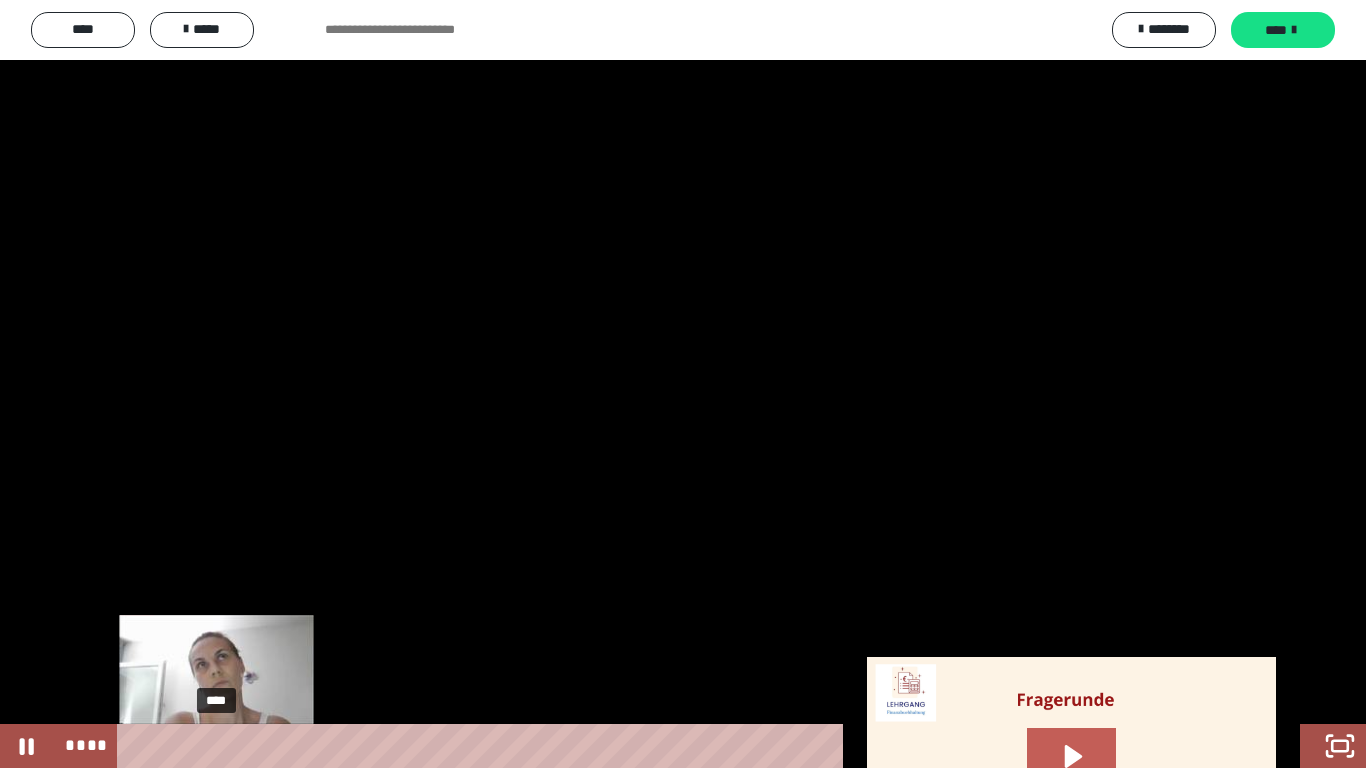 click at bounding box center (221, 746) 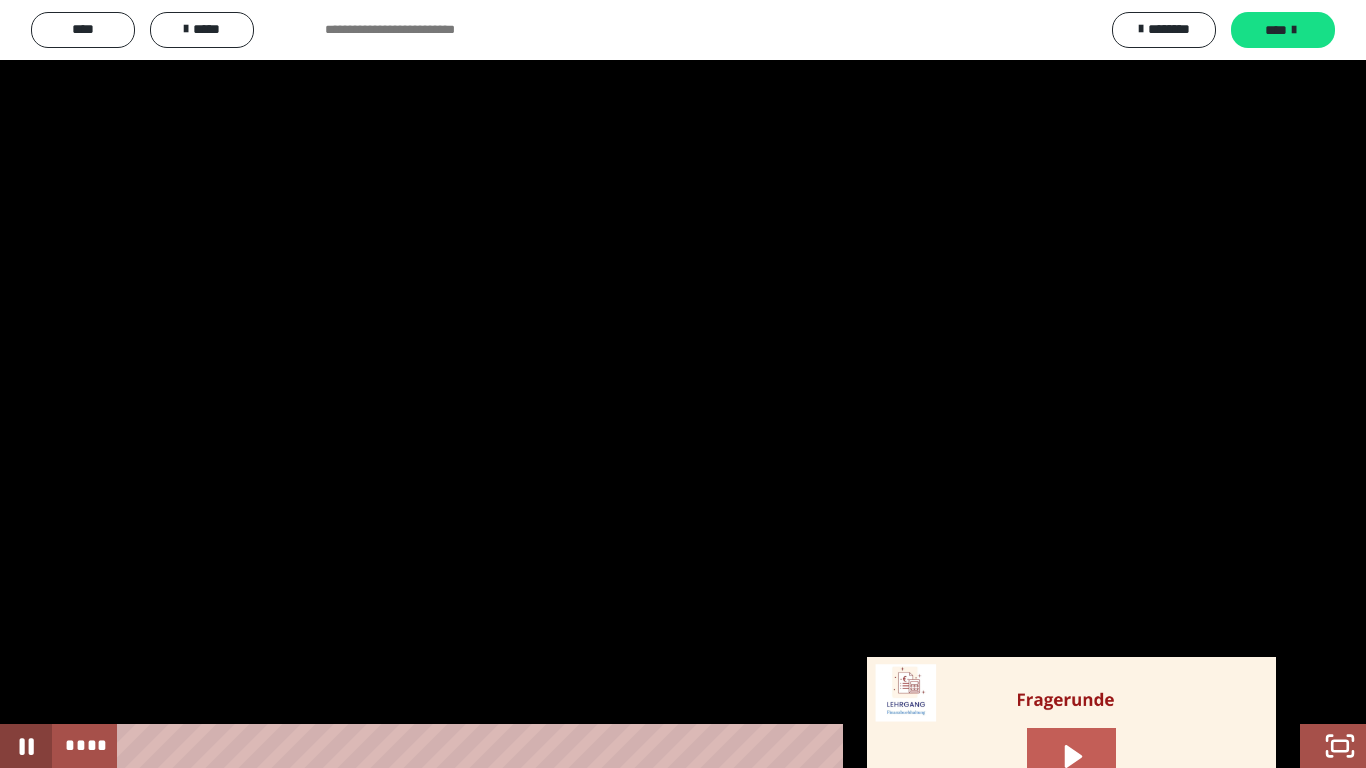 click 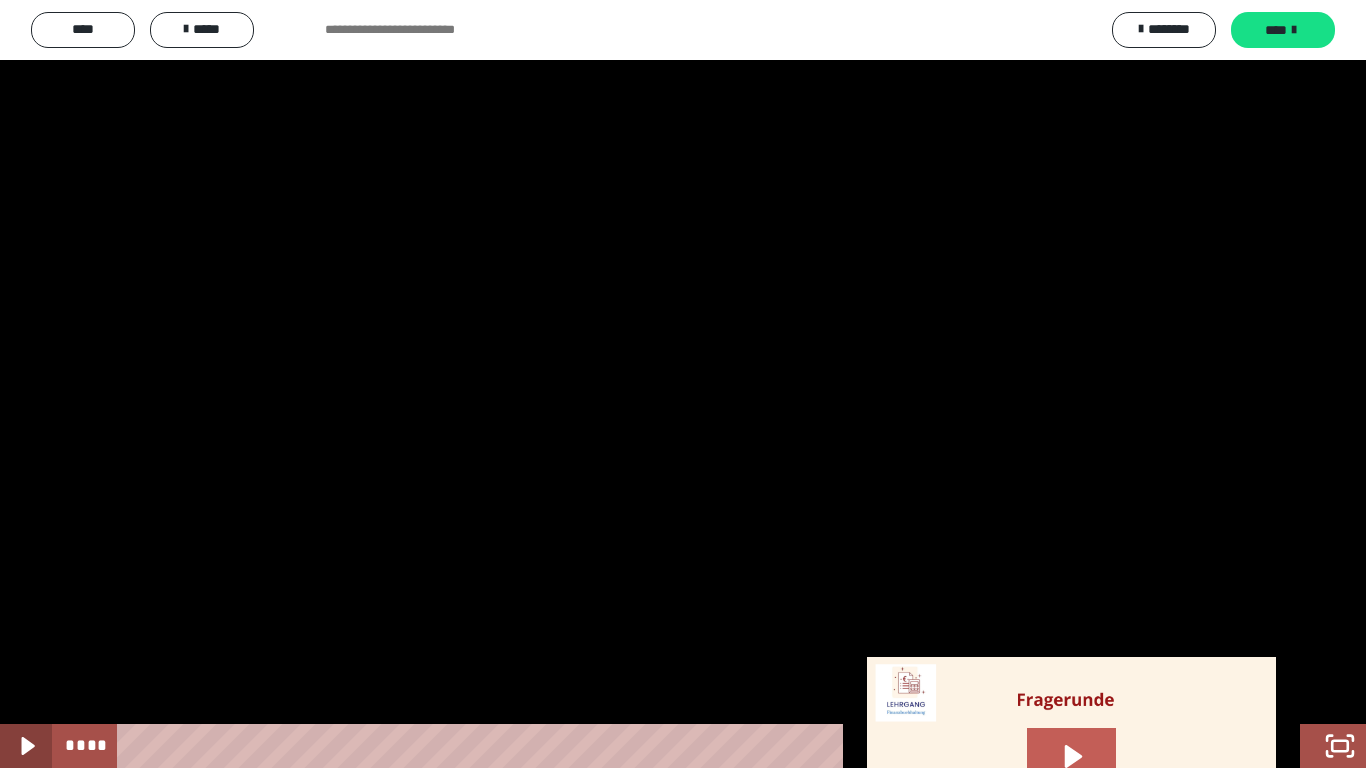 click 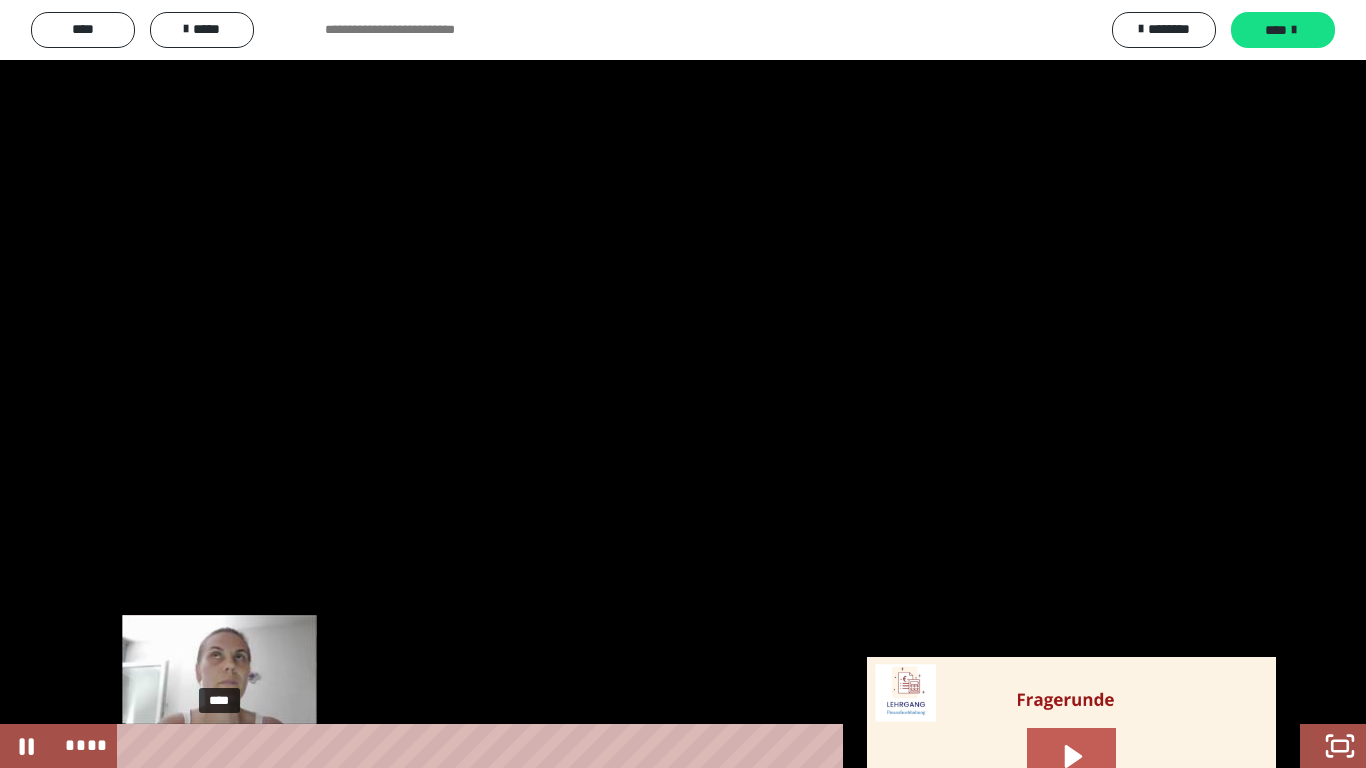 click at bounding box center [220, 746] 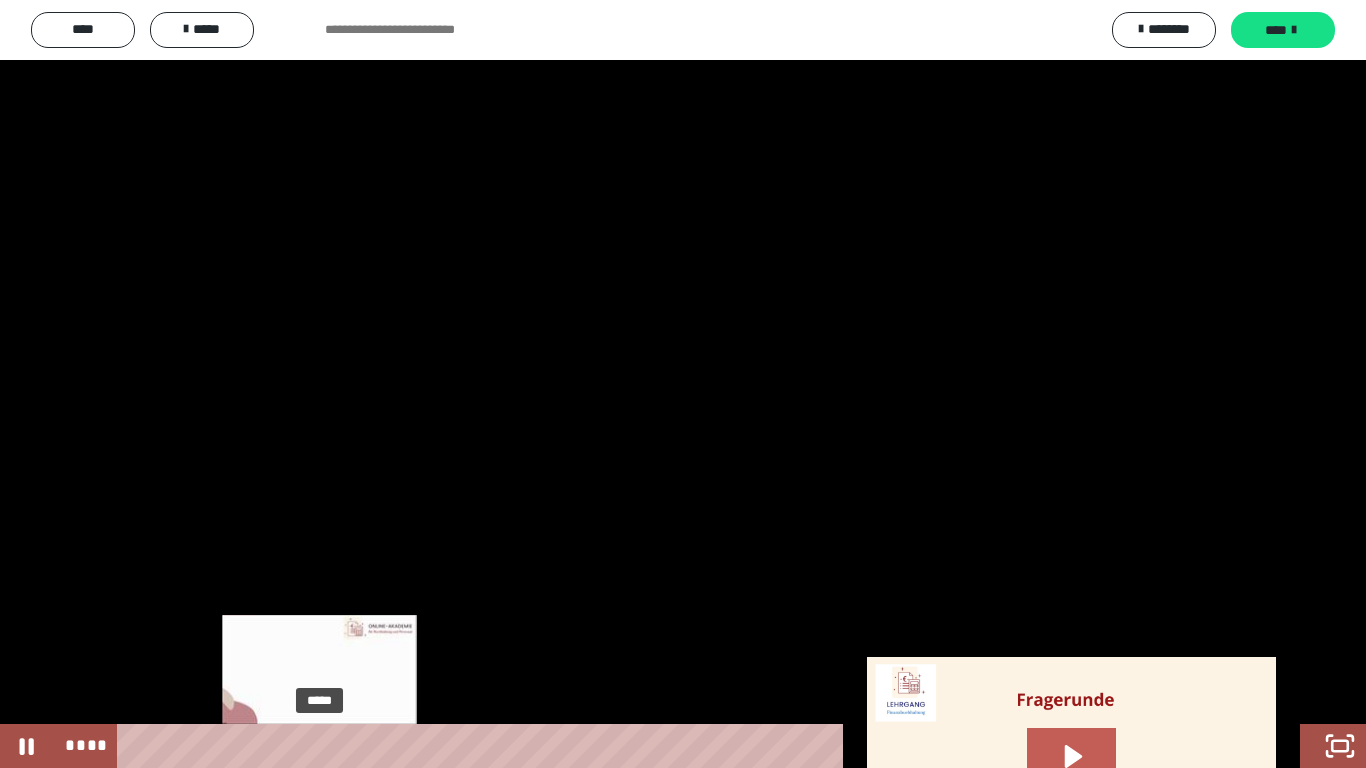 click on "*****" at bounding box center (640, 746) 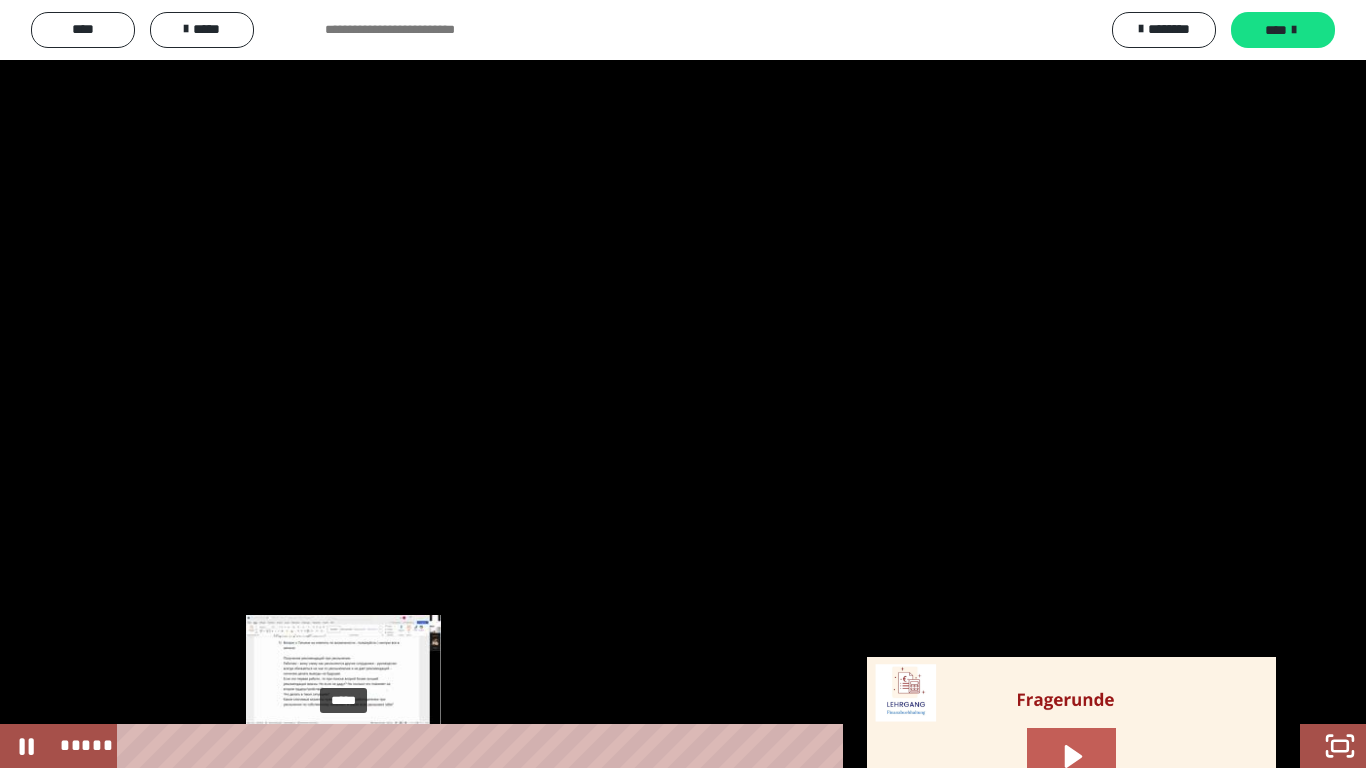 click on "*****" at bounding box center (640, 746) 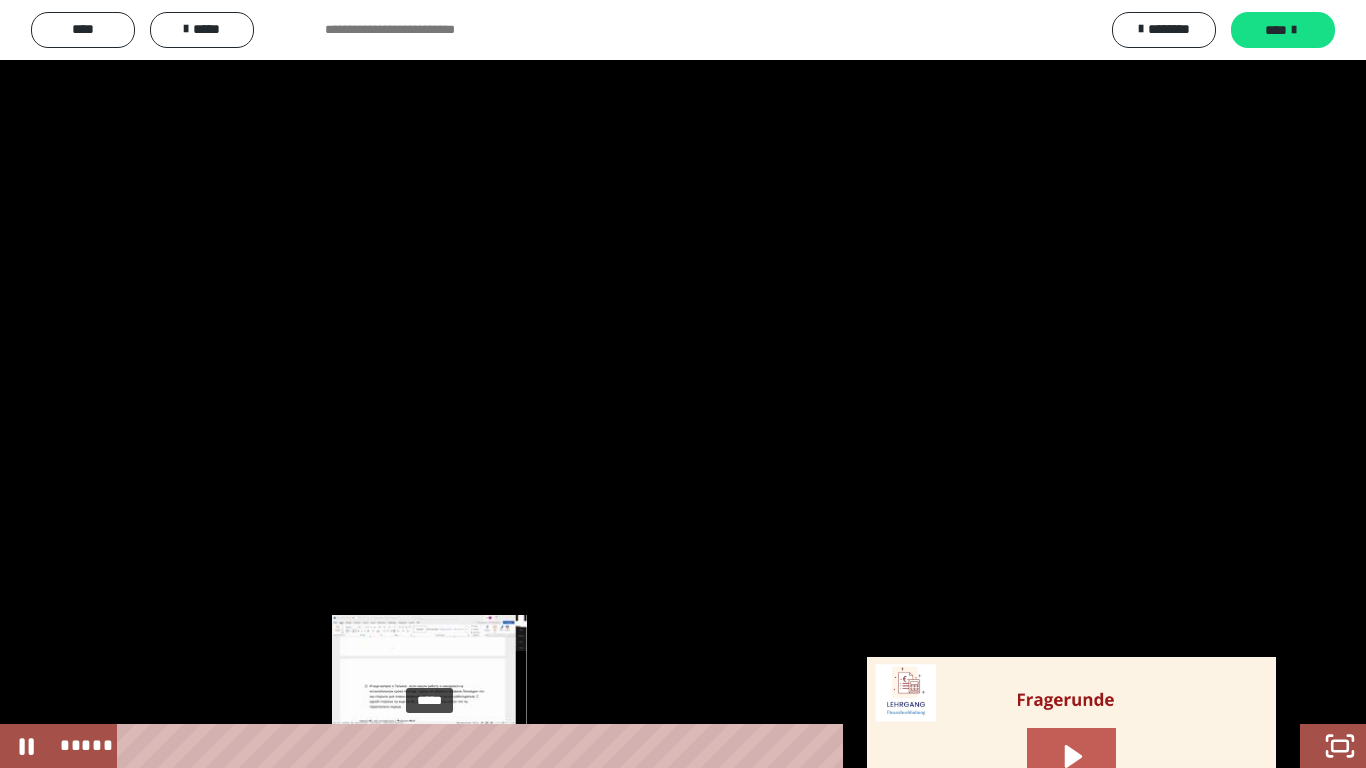 click on "*****" at bounding box center [640, 746] 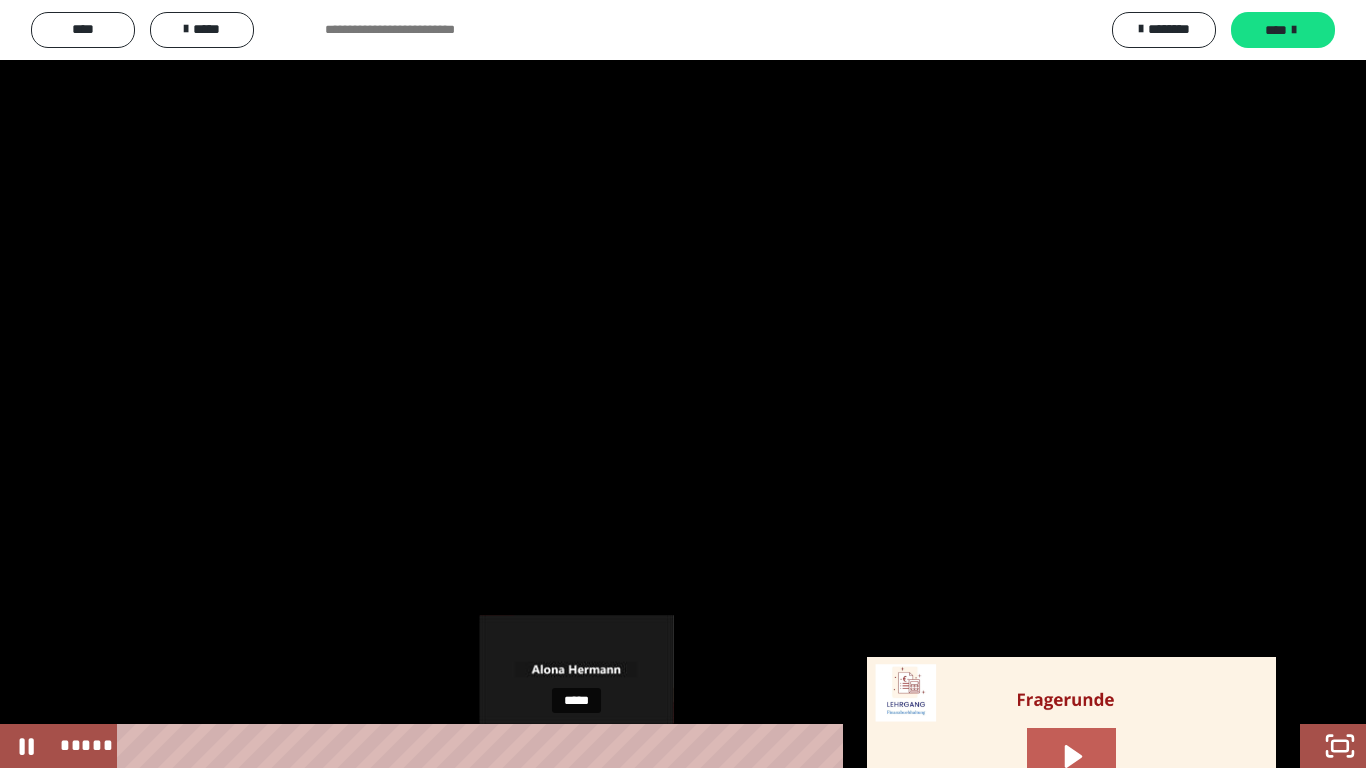 click on "*****" at bounding box center (640, 746) 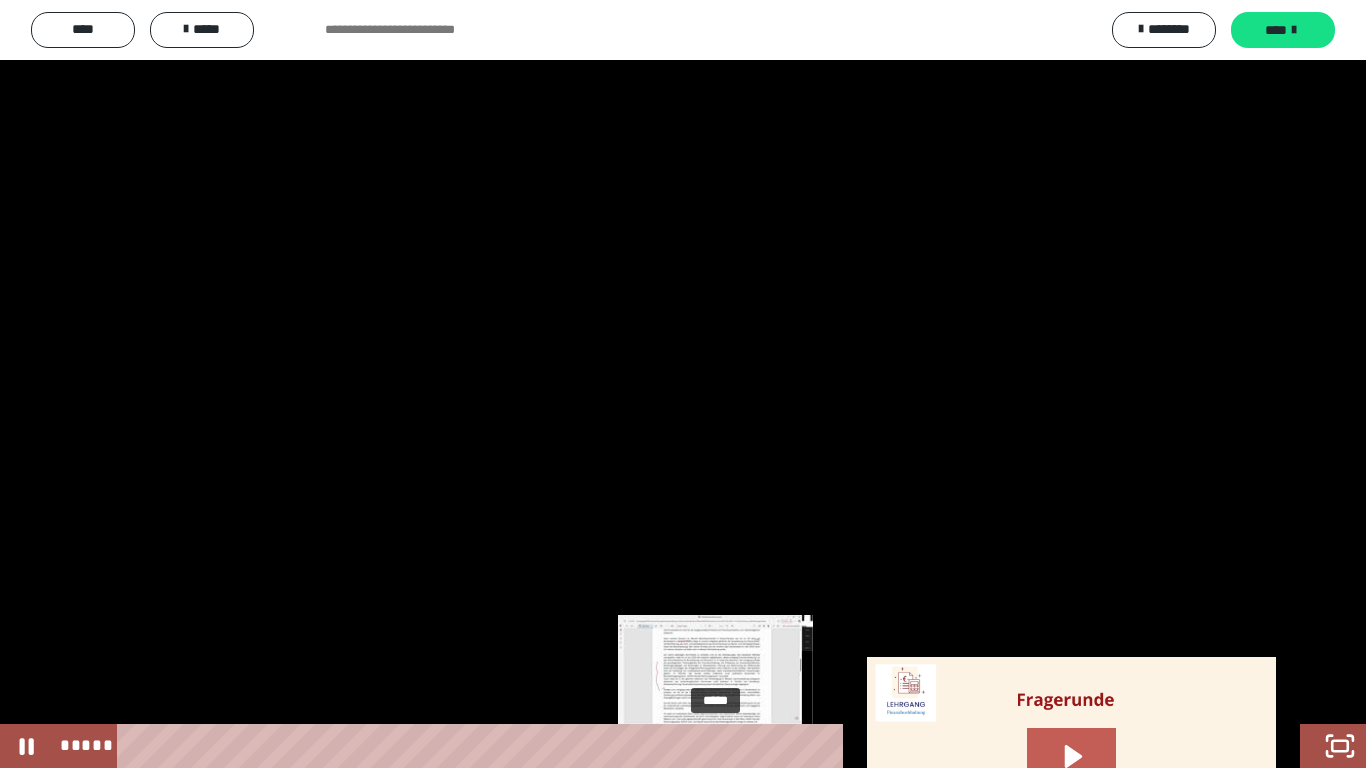 click on "*****" at bounding box center (640, 746) 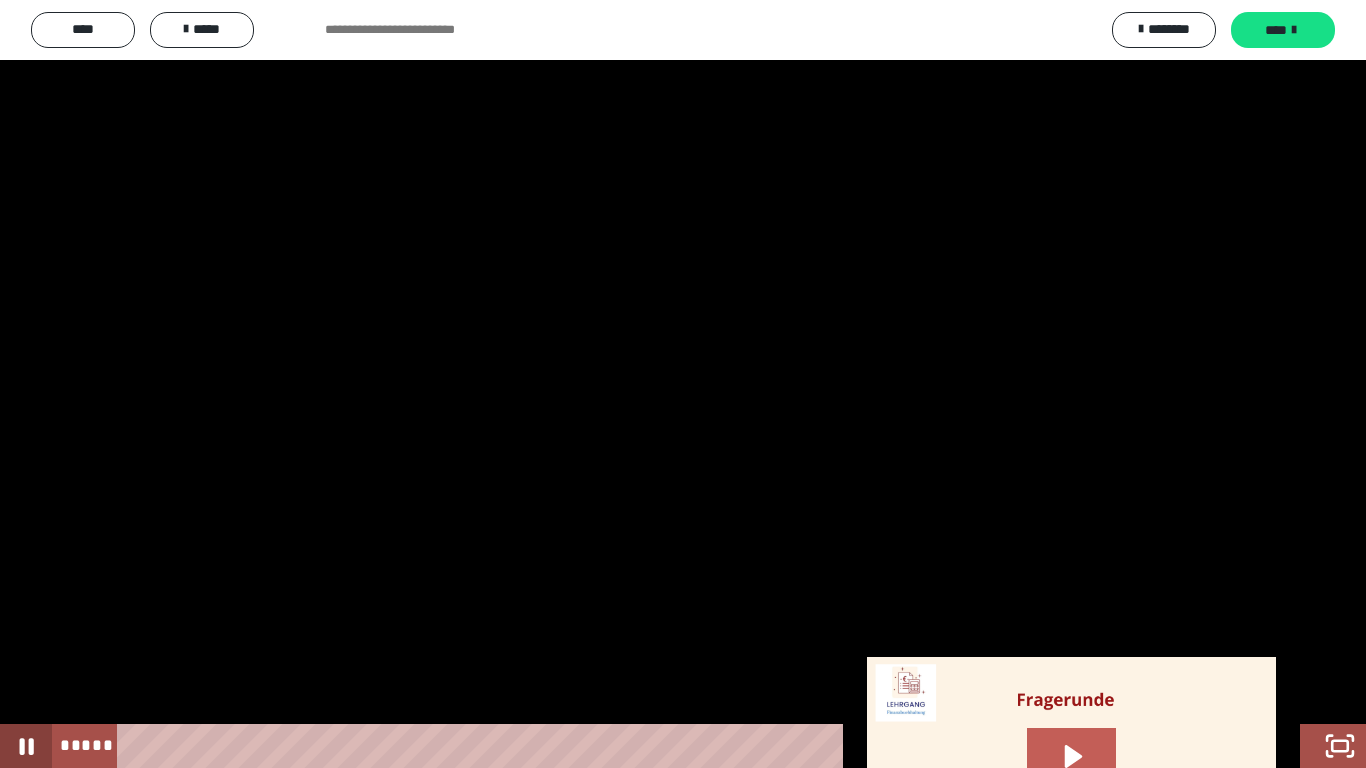 click 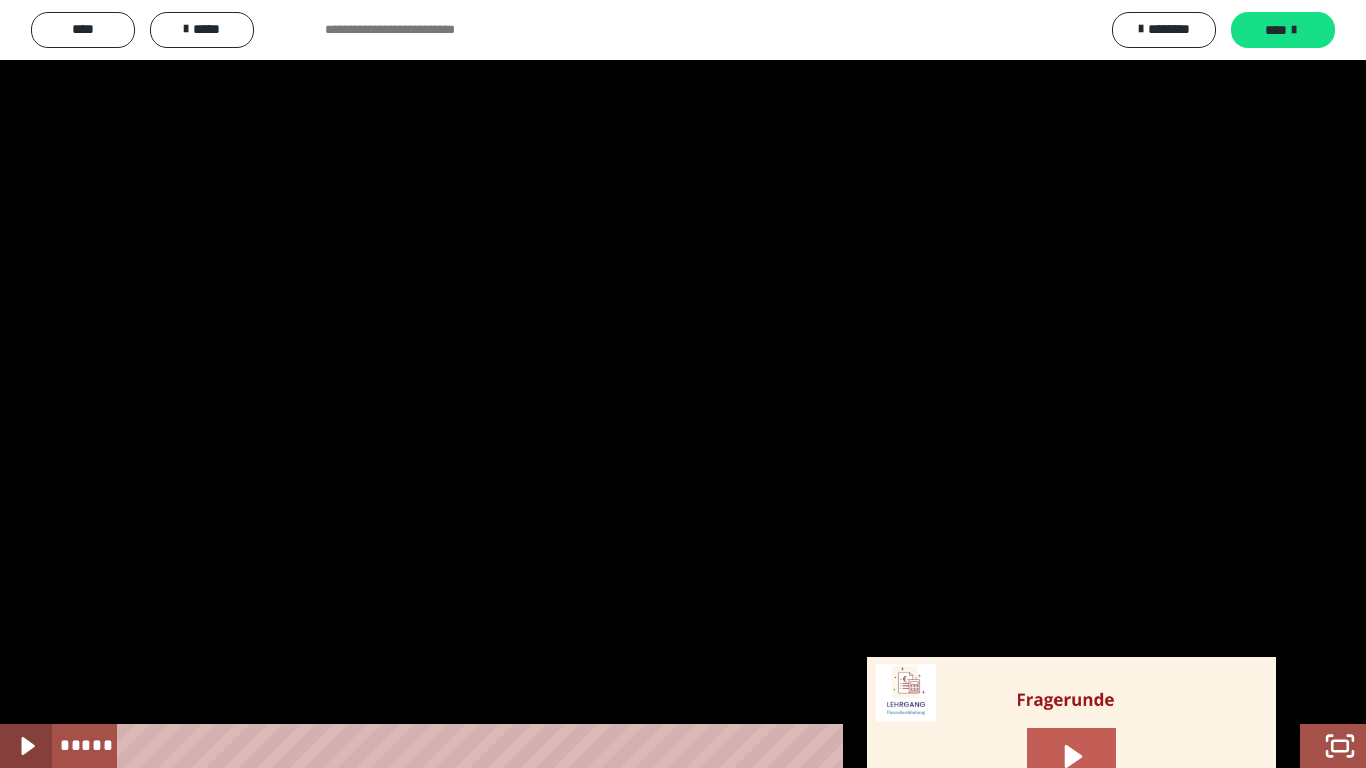 click 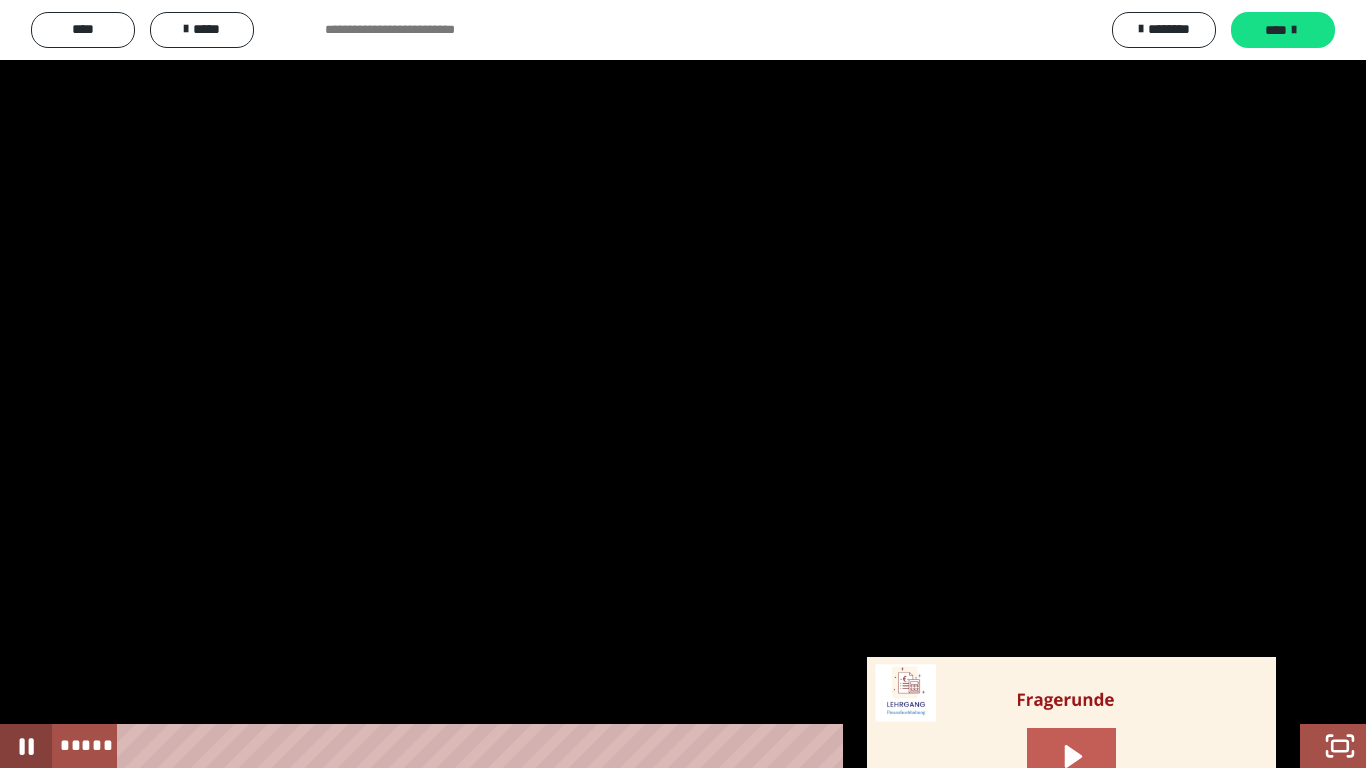 click 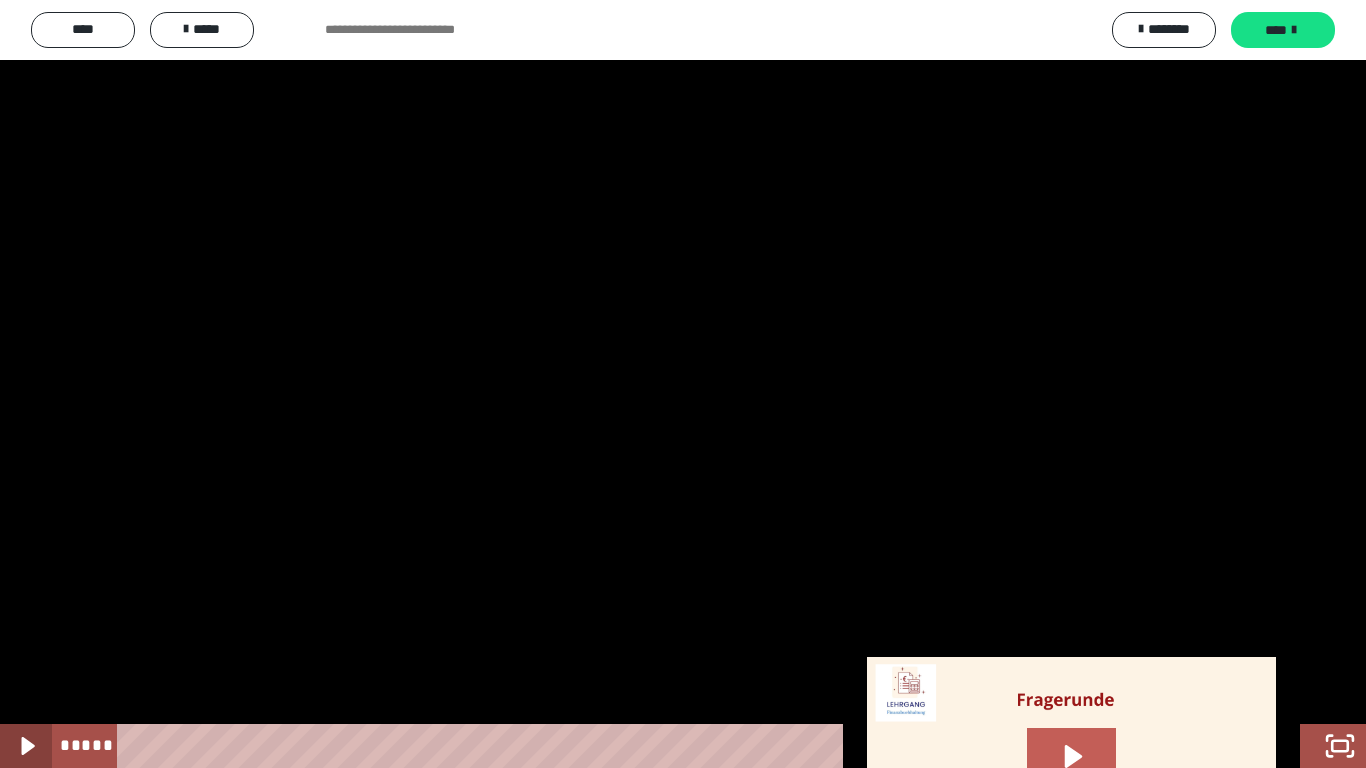 click 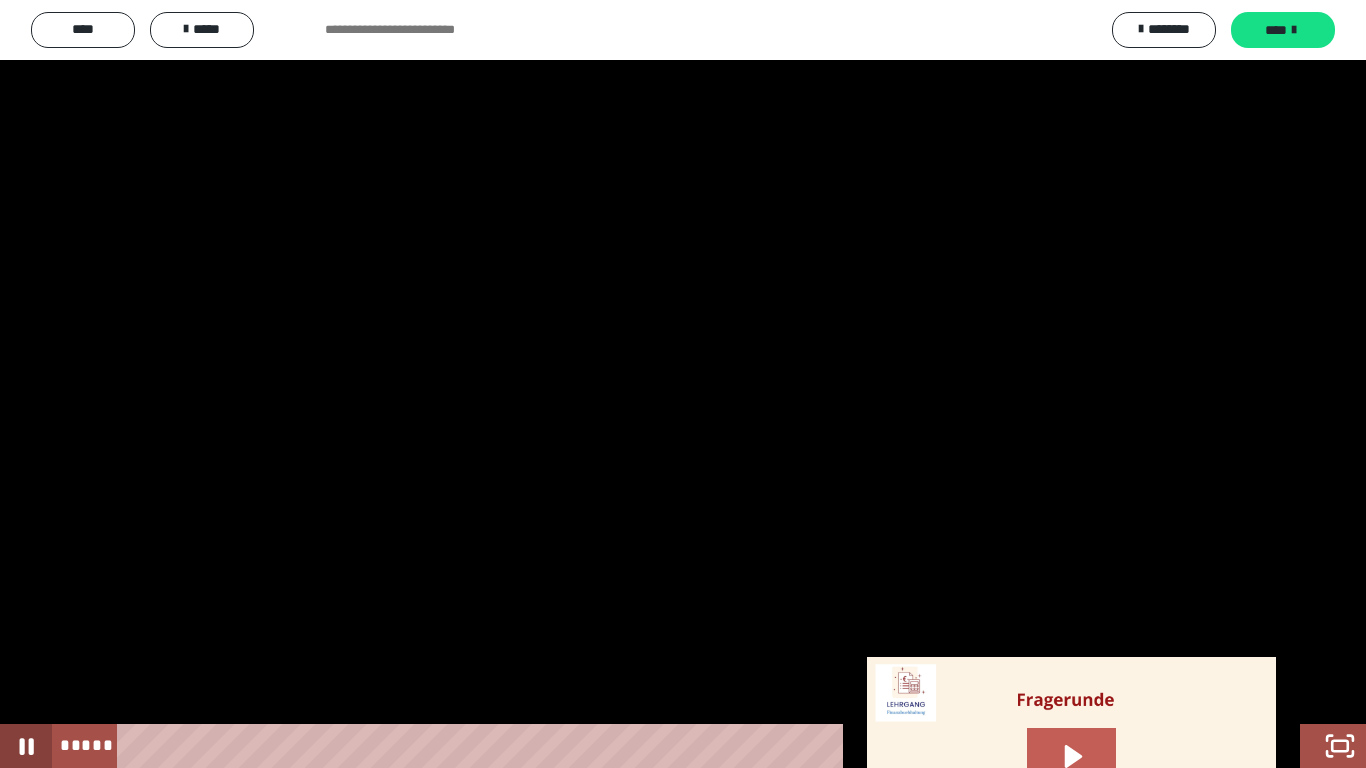 click 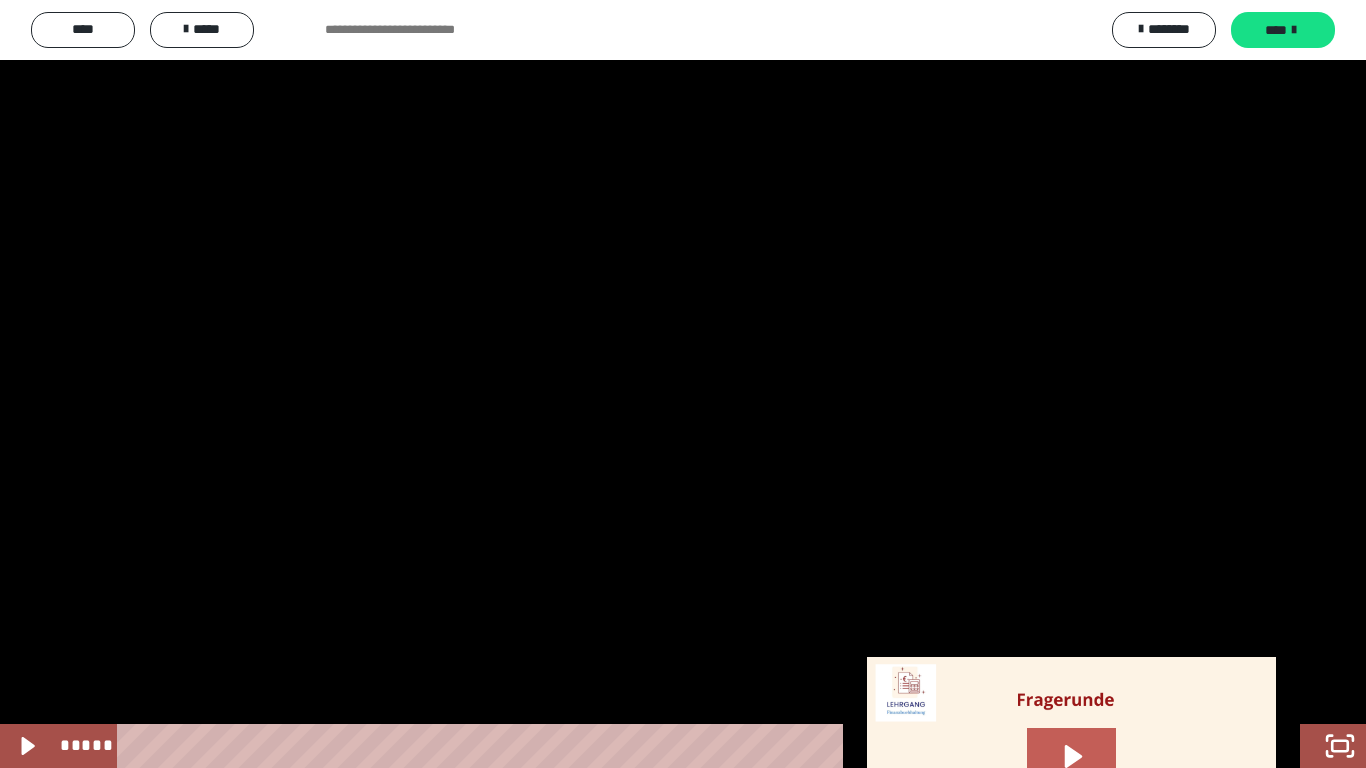 click at bounding box center [683, 384] 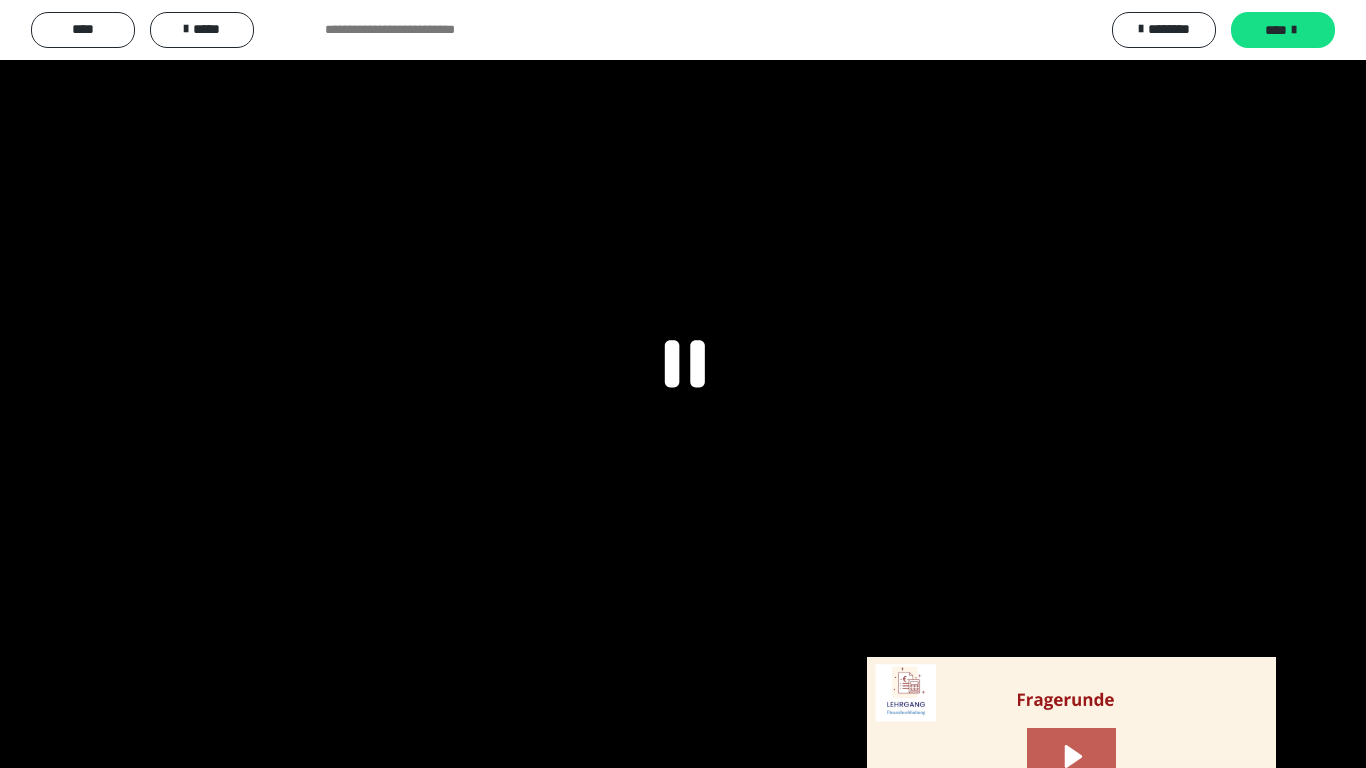 click at bounding box center [683, 384] 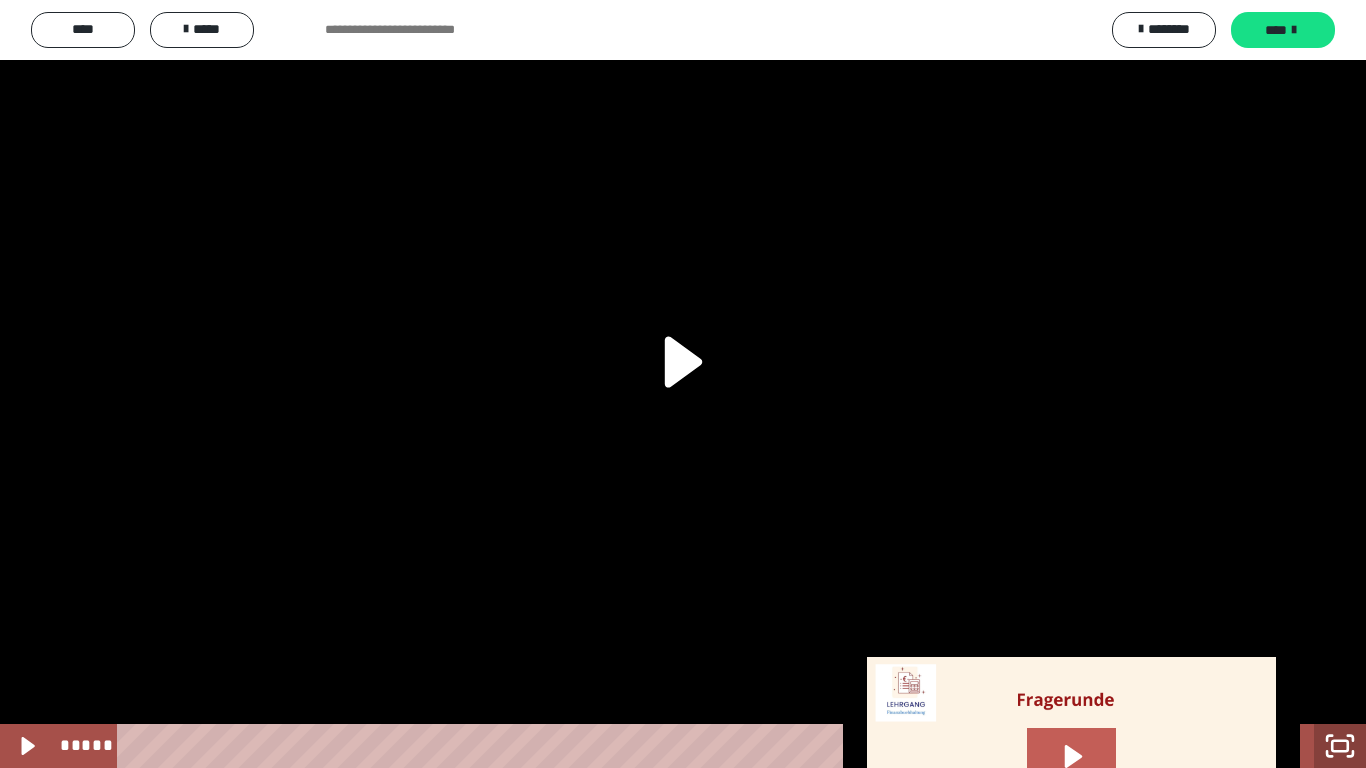 click 